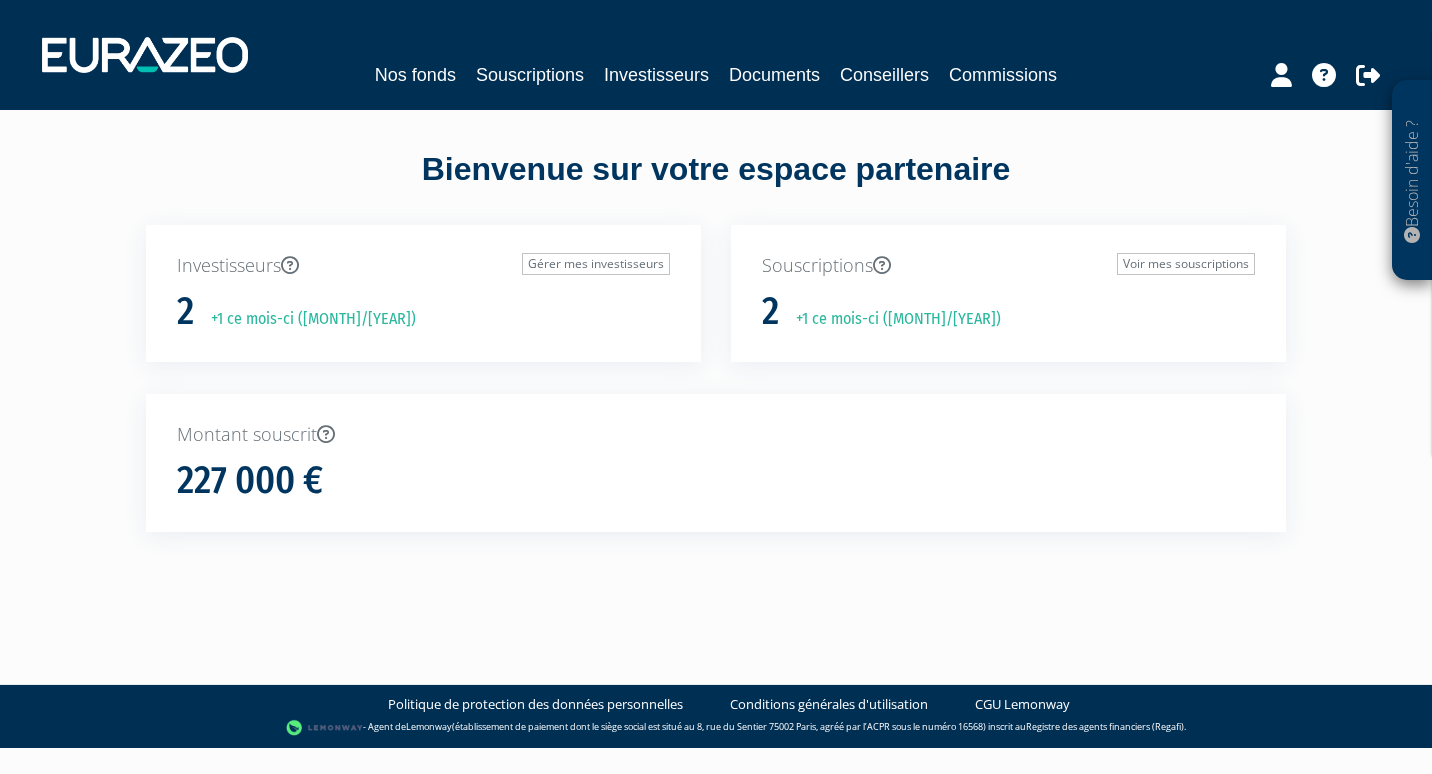 scroll, scrollTop: 0, scrollLeft: 0, axis: both 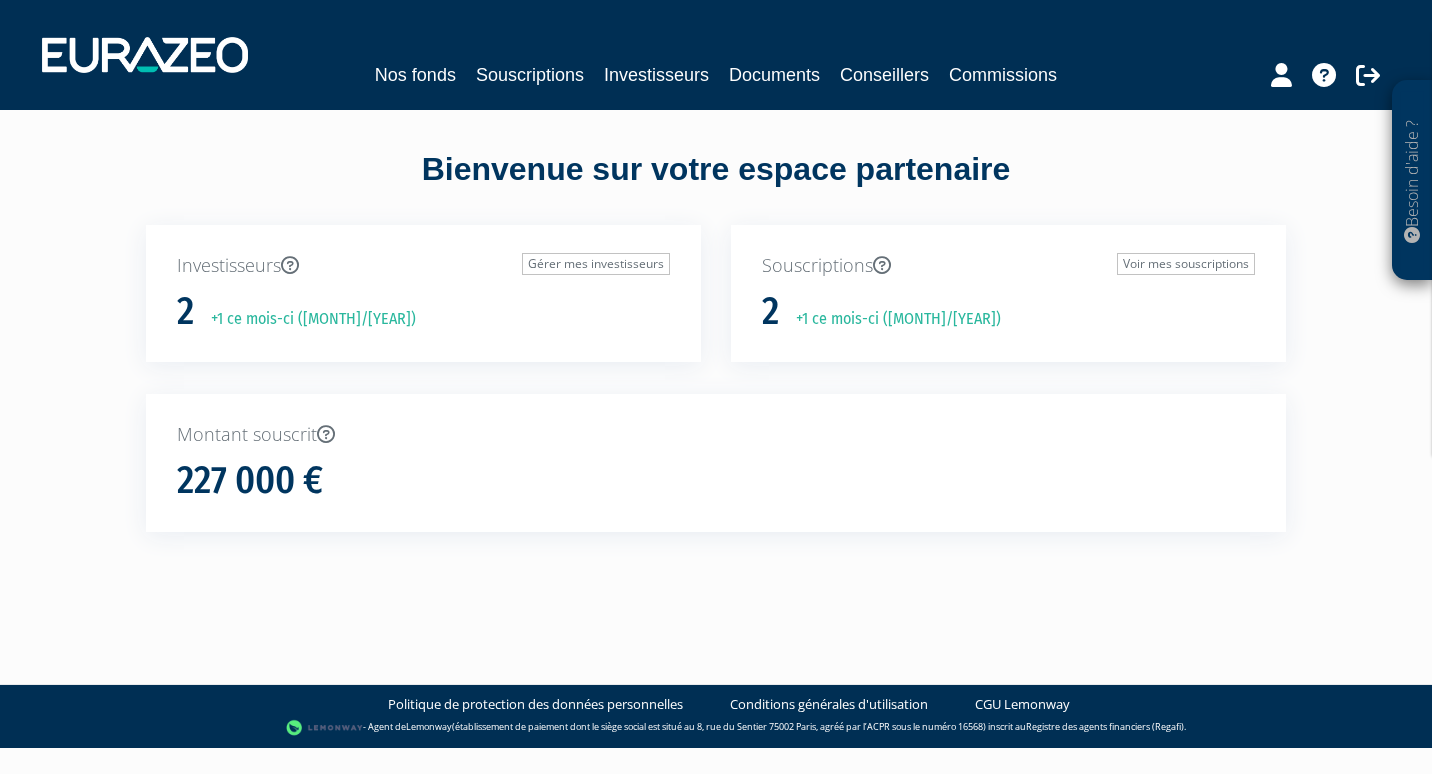 click on "2
+1 ce mois-ci (08/2025)" at bounding box center (1008, 312) 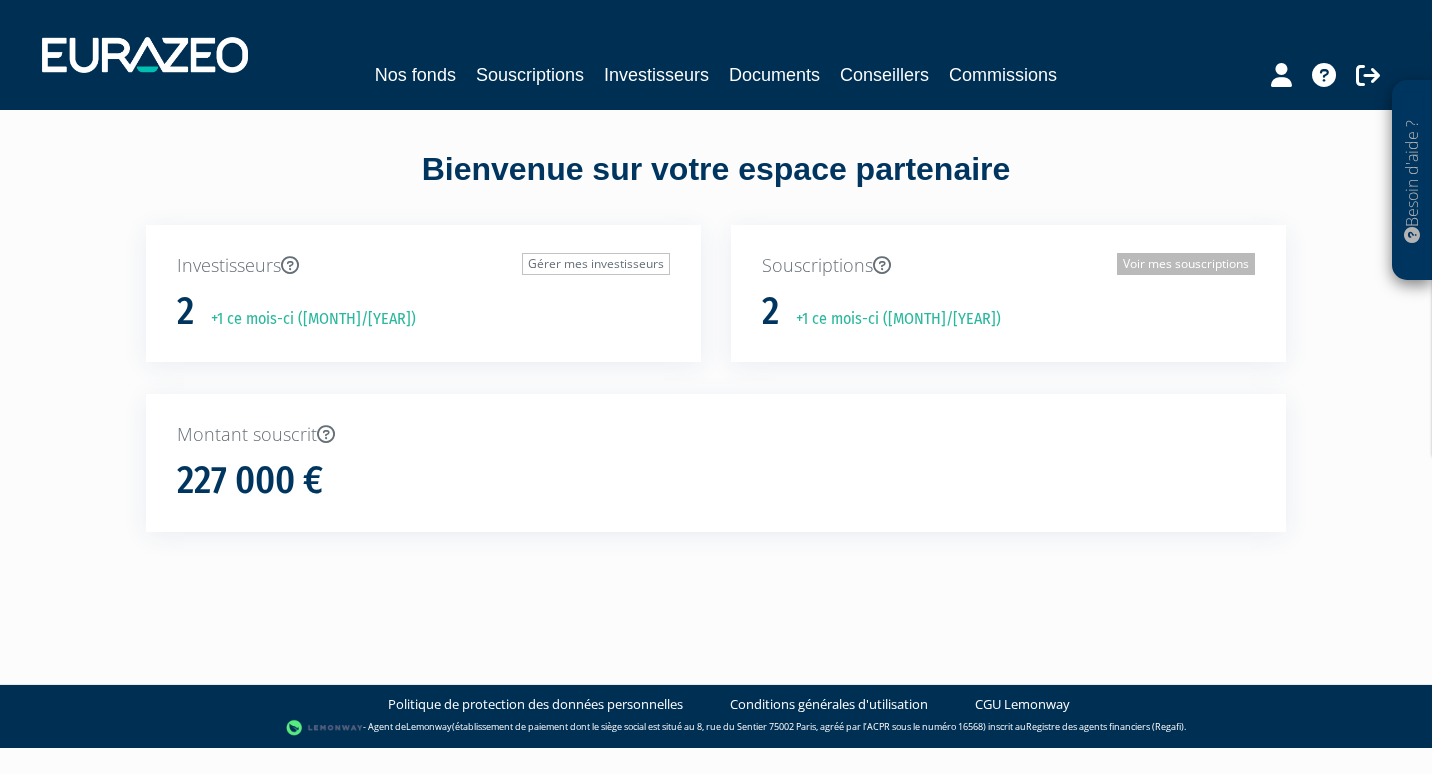 click on "Voir mes souscriptions" at bounding box center [1186, 264] 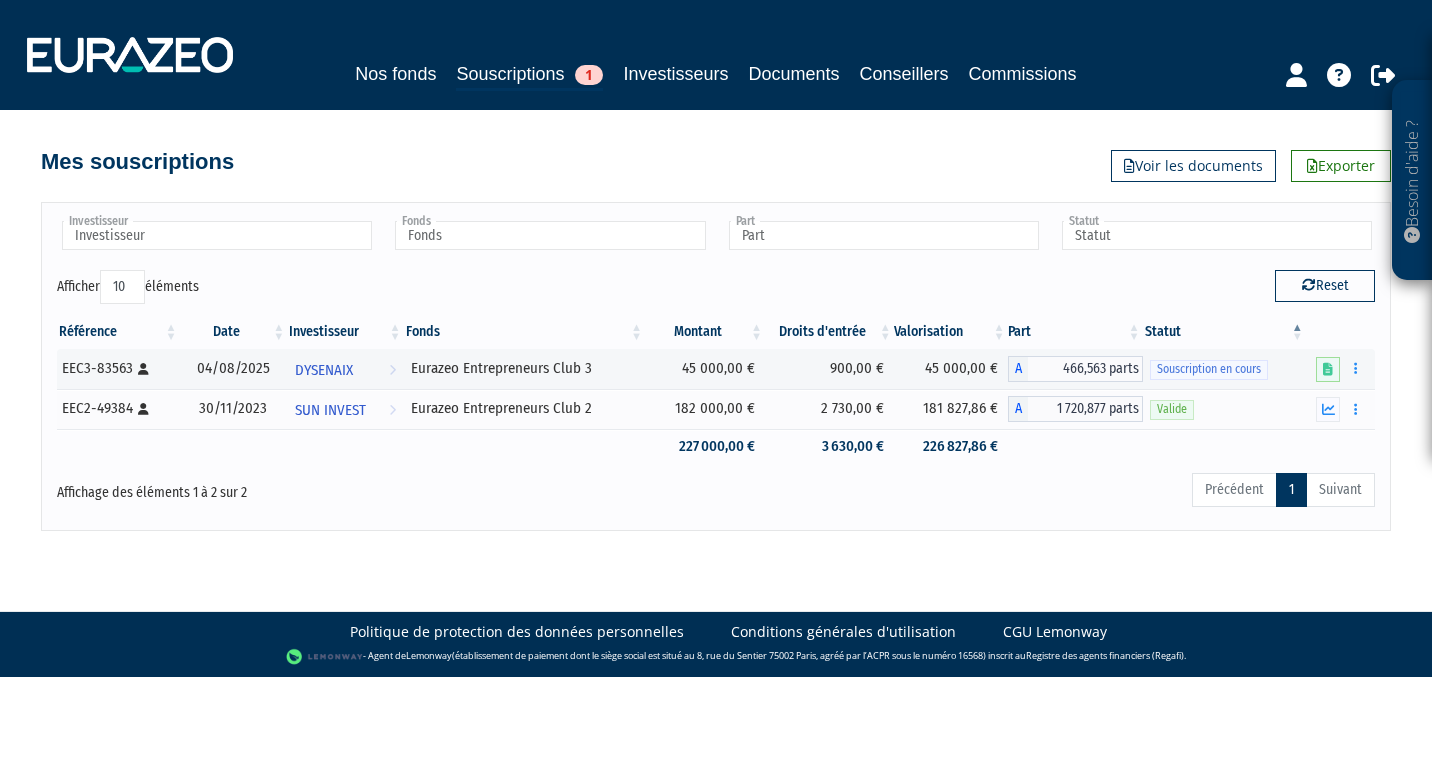 scroll, scrollTop: 0, scrollLeft: 0, axis: both 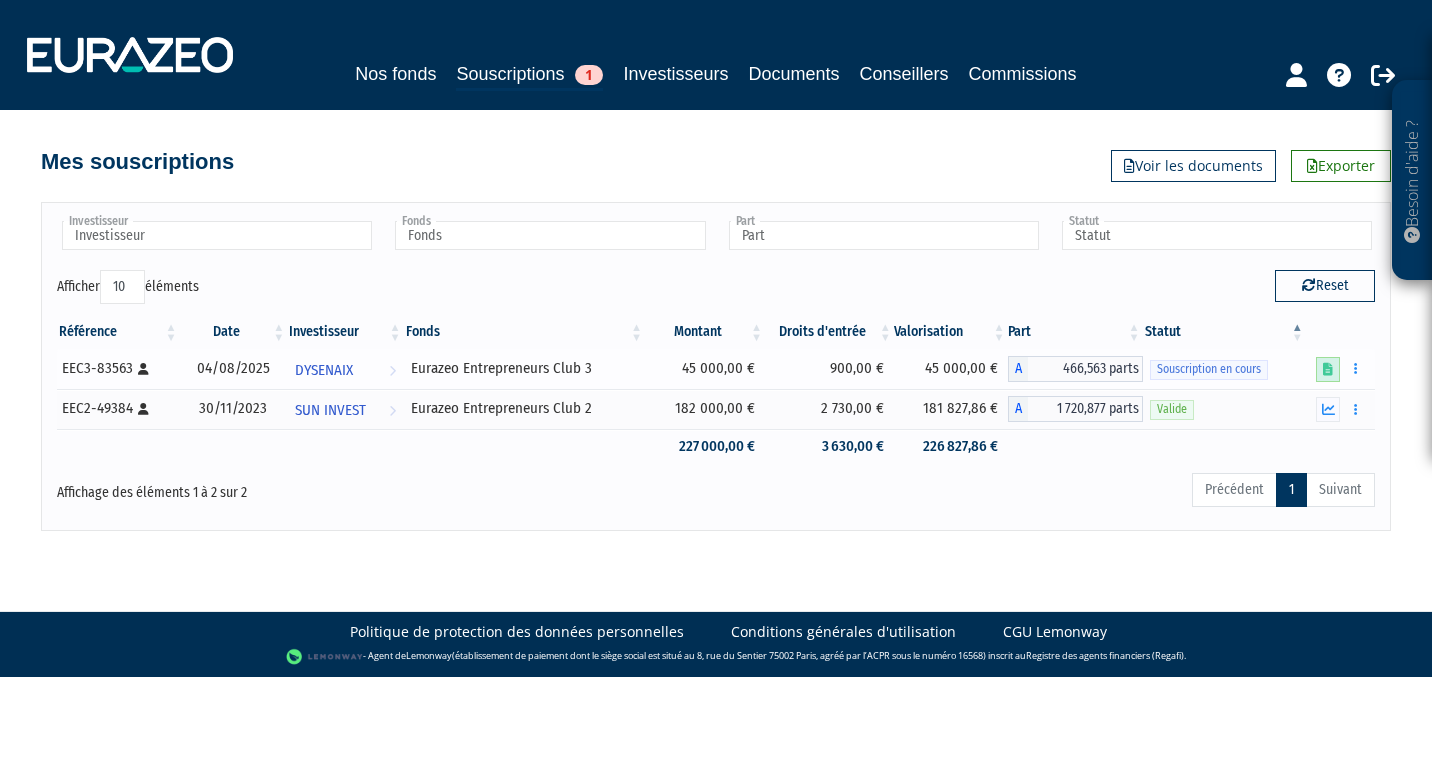 click at bounding box center (1328, 369) 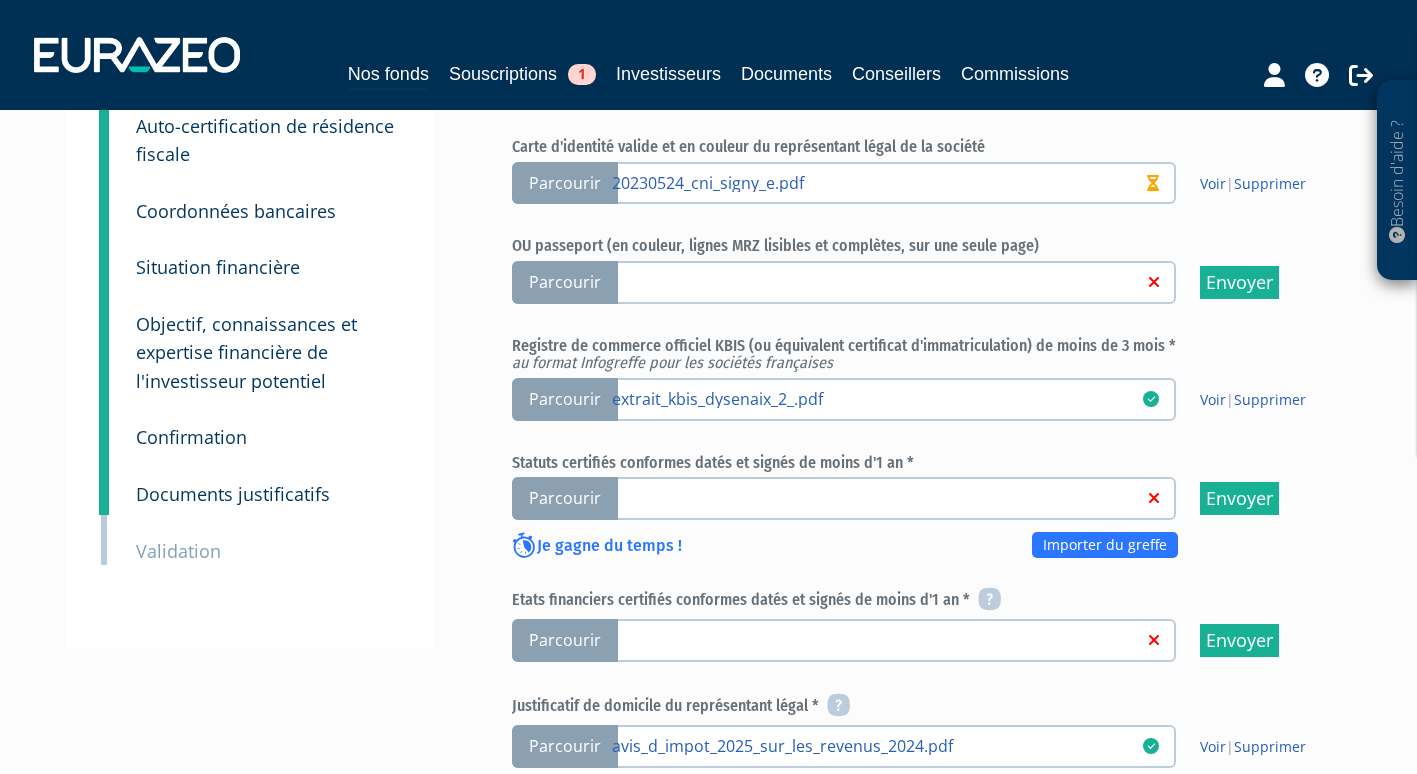 scroll, scrollTop: 240, scrollLeft: 0, axis: vertical 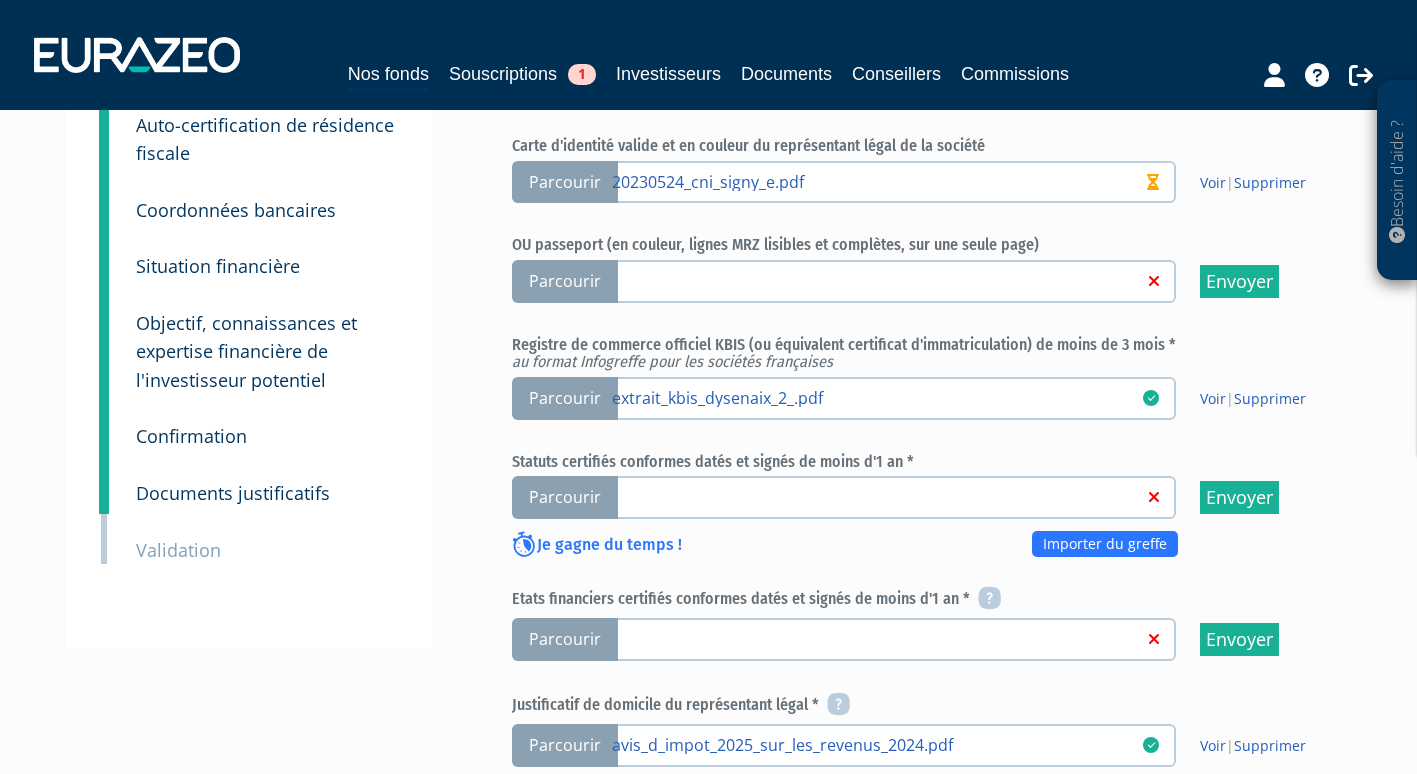 click on "Parcourir" at bounding box center (565, 497) 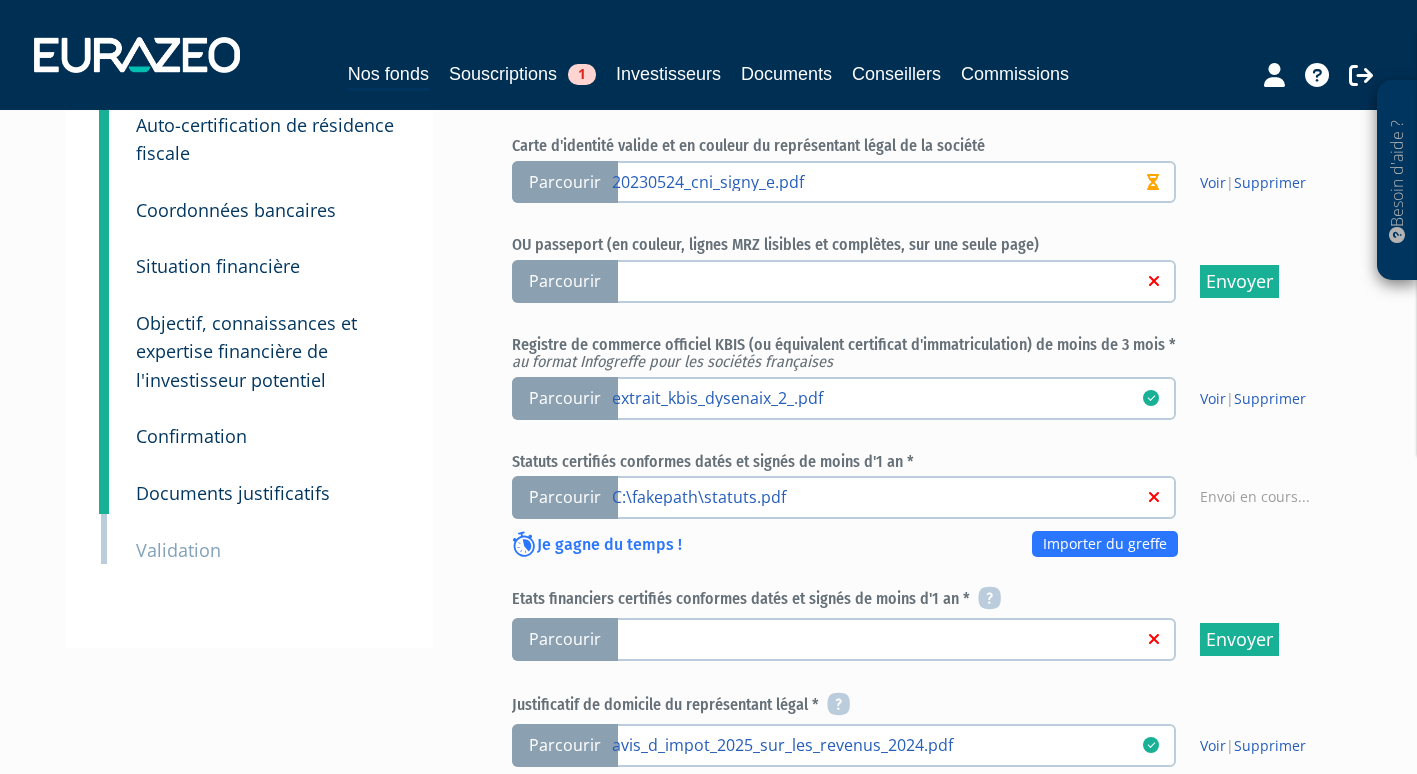 scroll, scrollTop: 250, scrollLeft: 0, axis: vertical 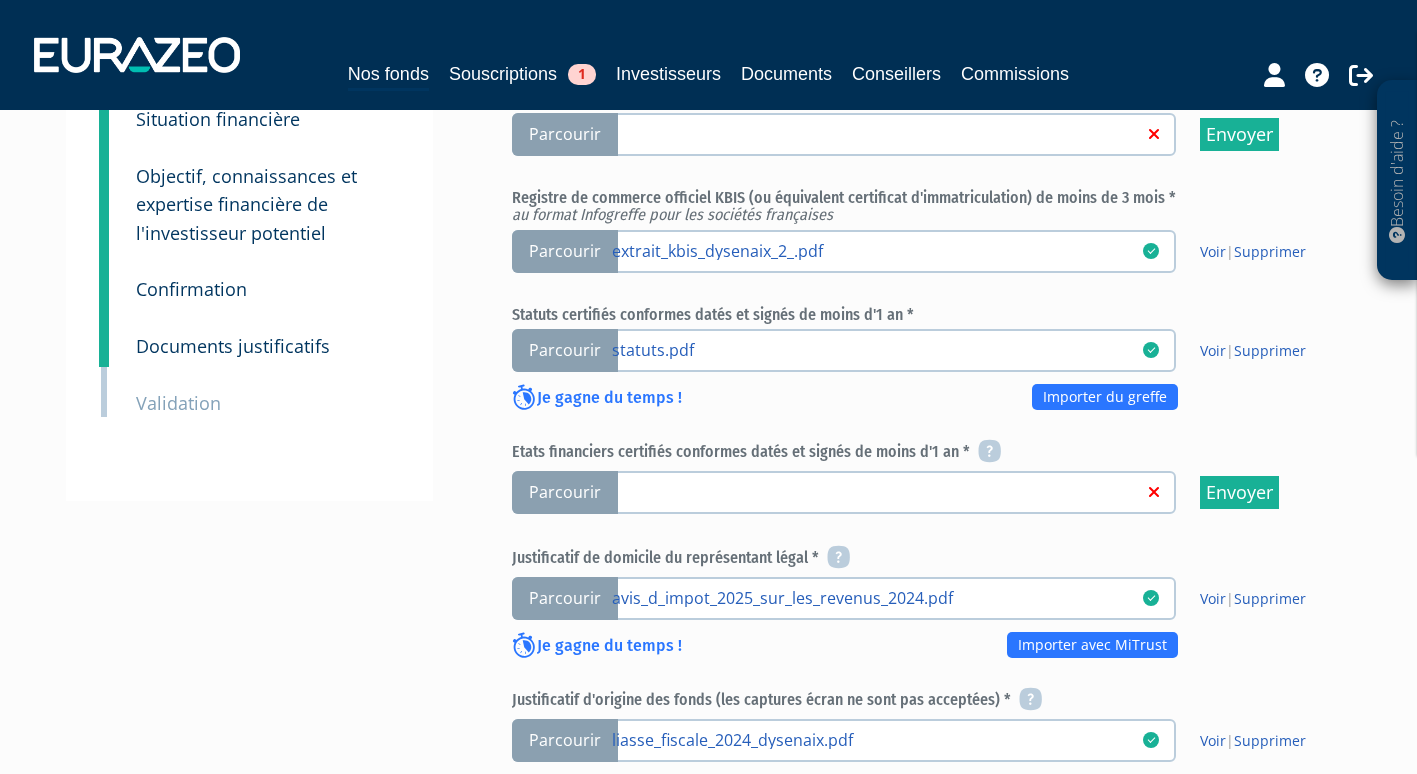click on "Parcourir" at bounding box center [565, 492] 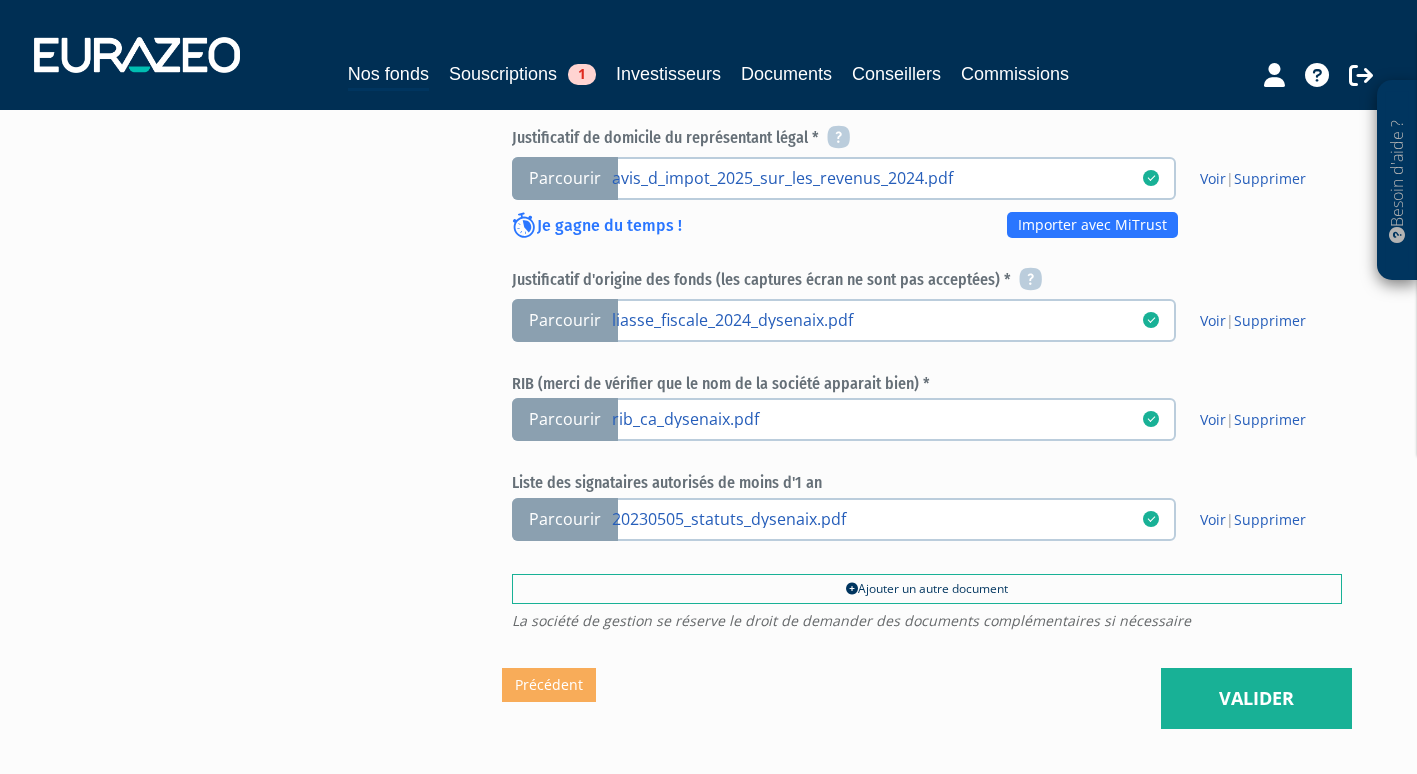 scroll, scrollTop: 808, scrollLeft: 0, axis: vertical 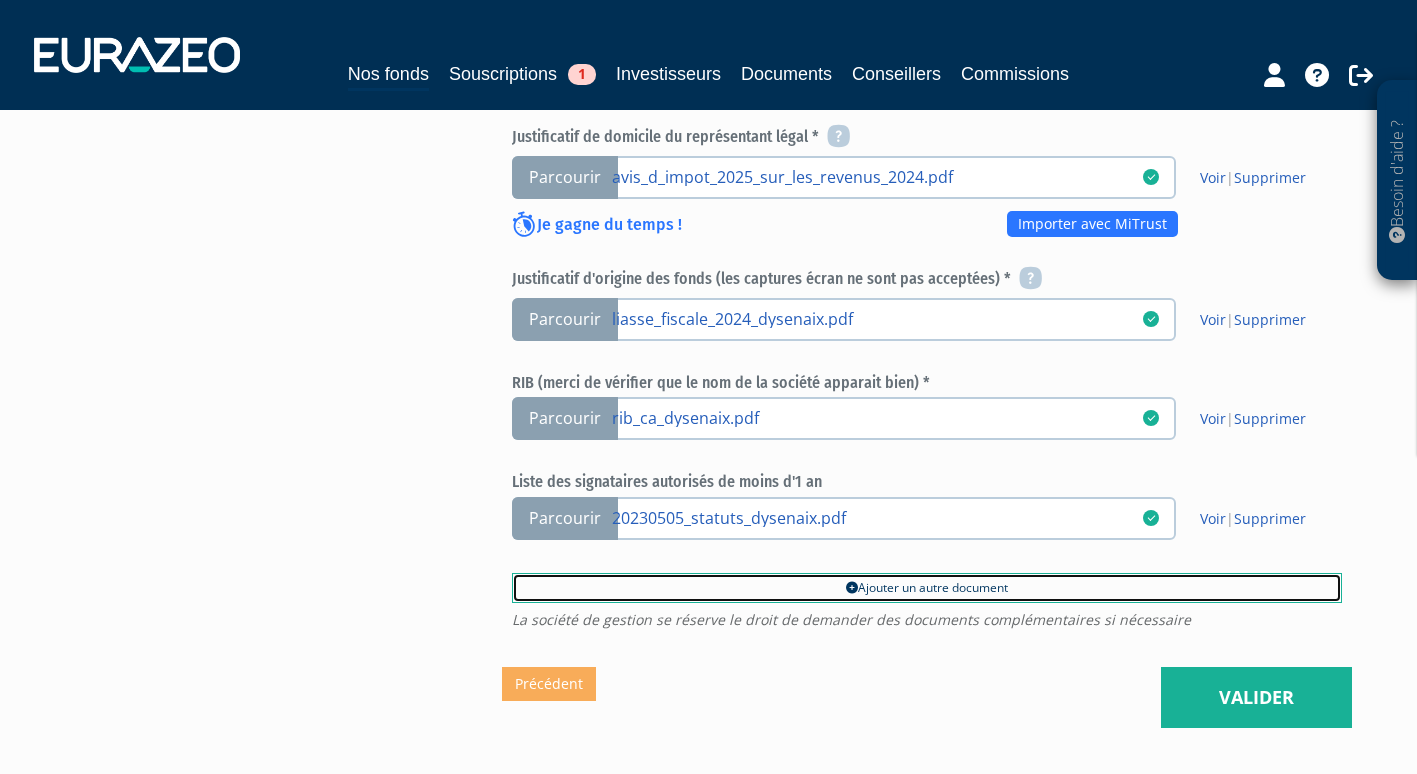 click on "Ajouter un autre document" at bounding box center (927, 588) 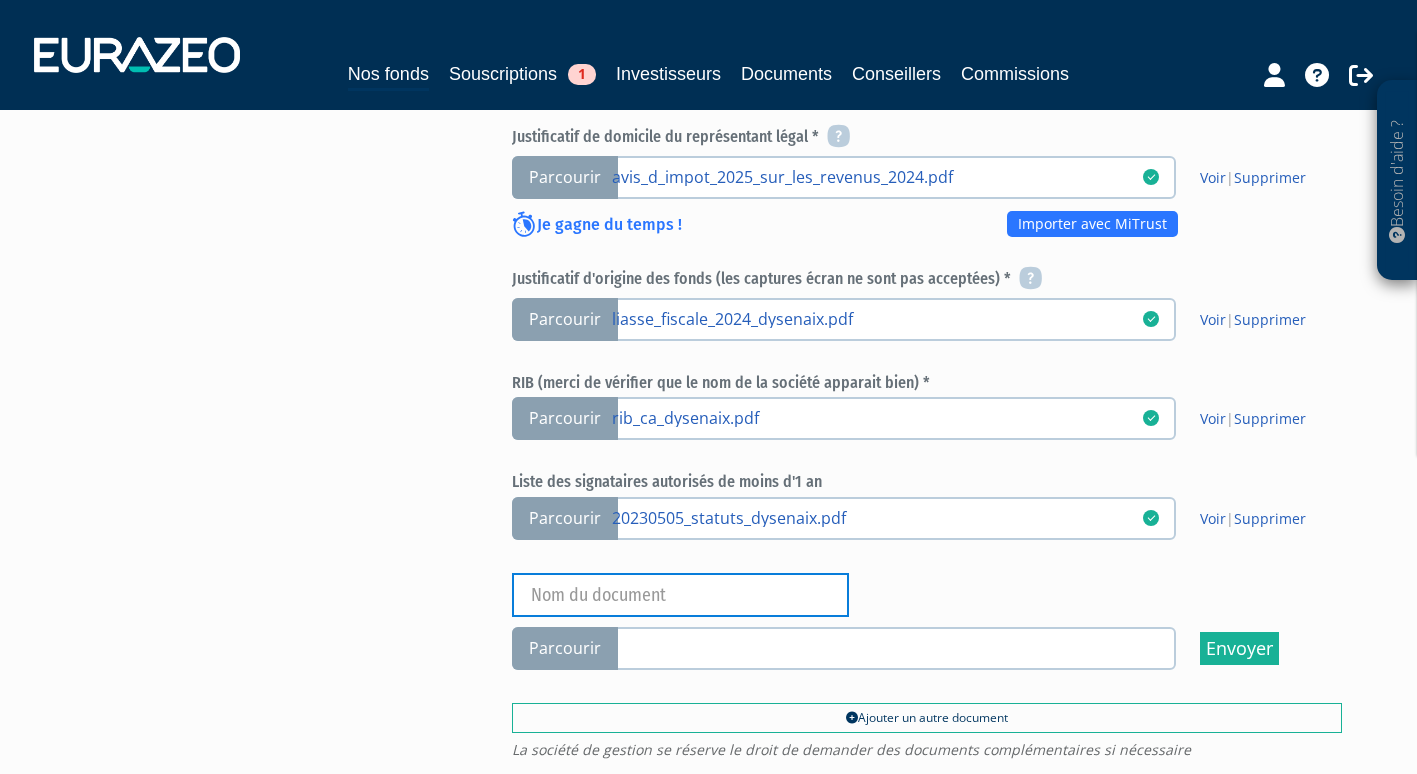 click at bounding box center (680, 595) 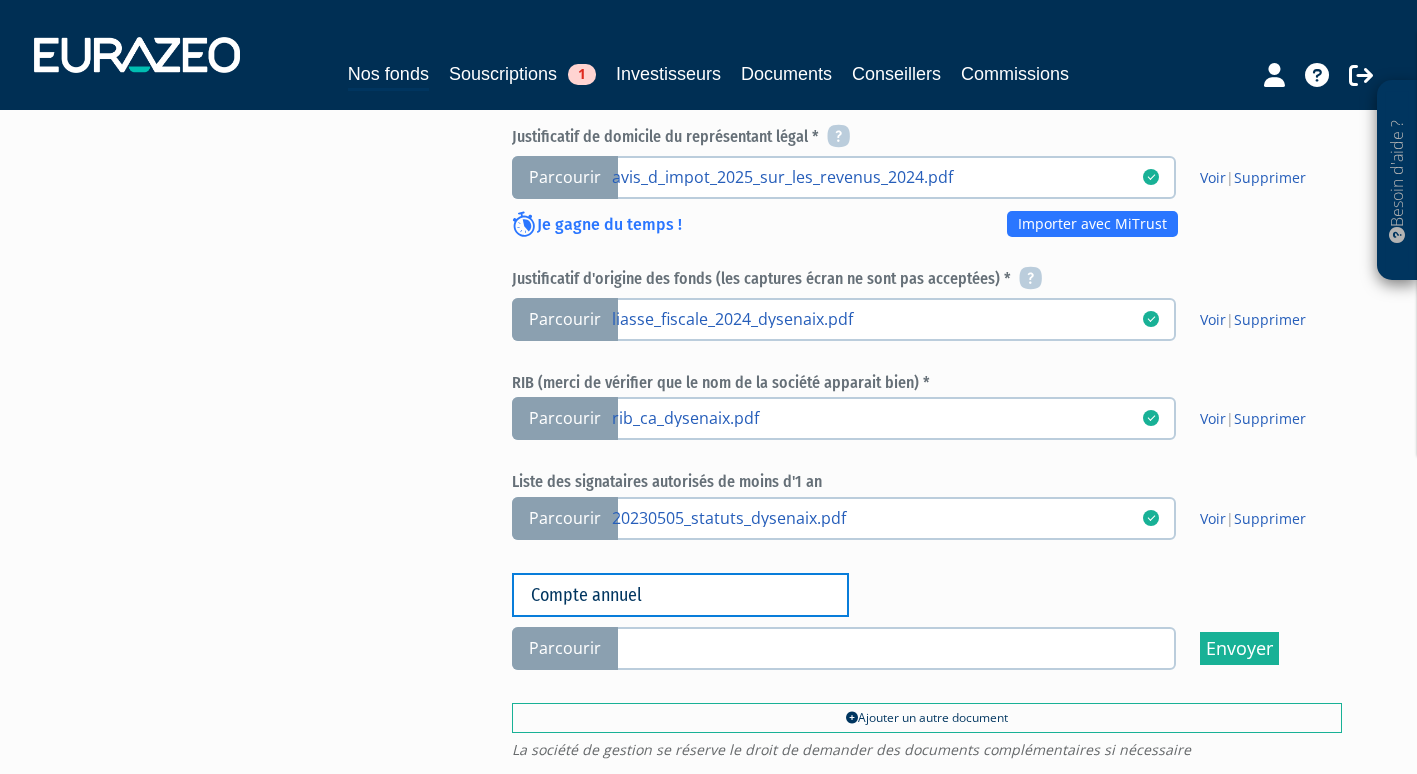 type on "Compte annuel" 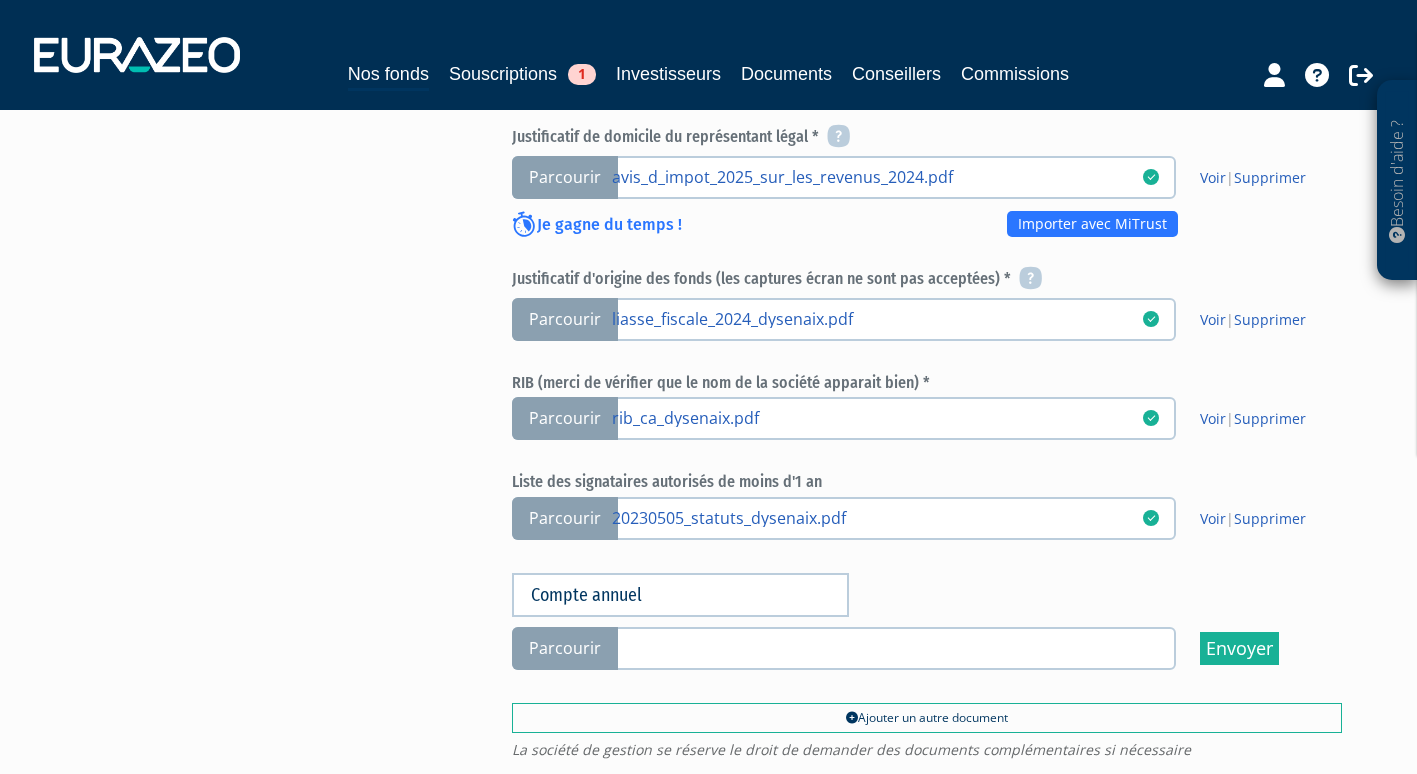 click on "Parcourir" at bounding box center [565, 648] 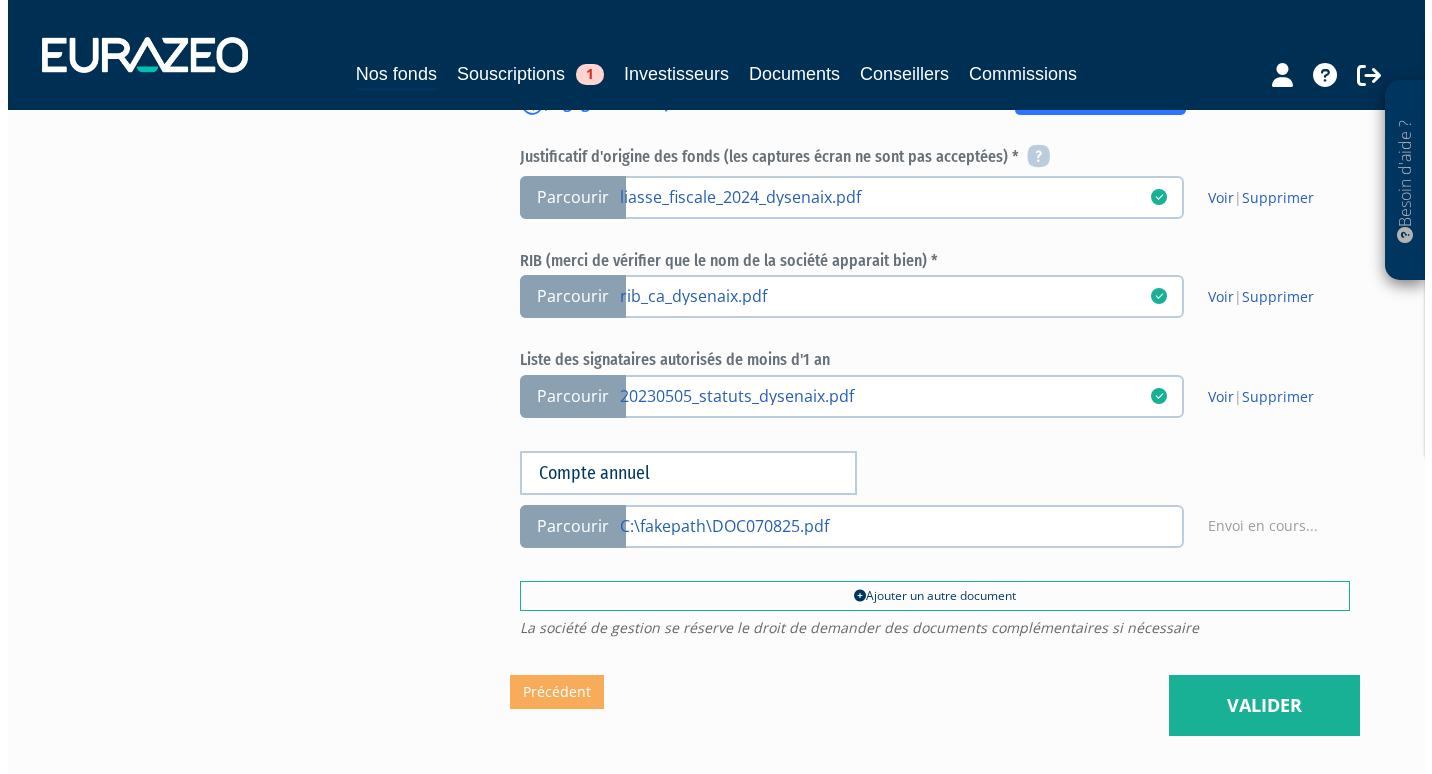 scroll, scrollTop: 1009, scrollLeft: 0, axis: vertical 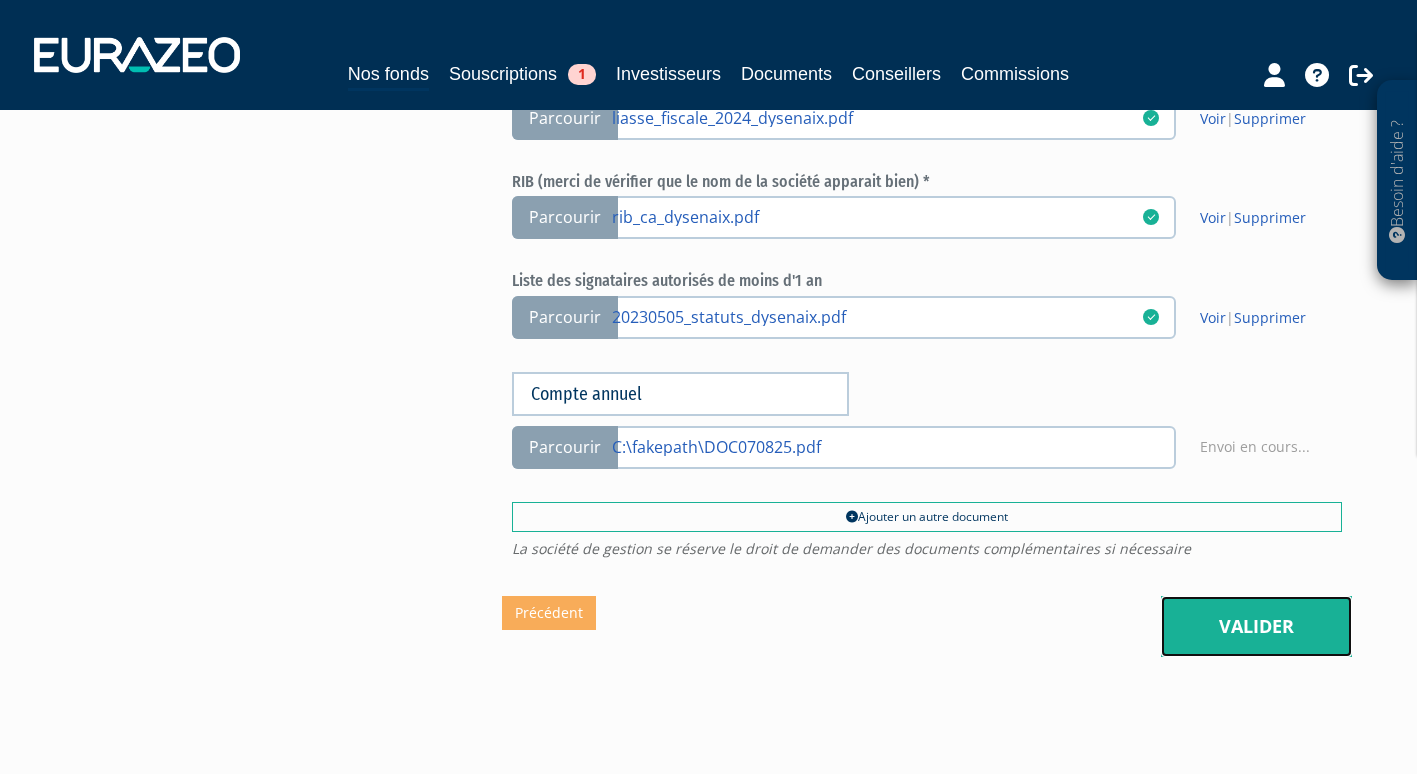 click on "Valider" at bounding box center [1256, 627] 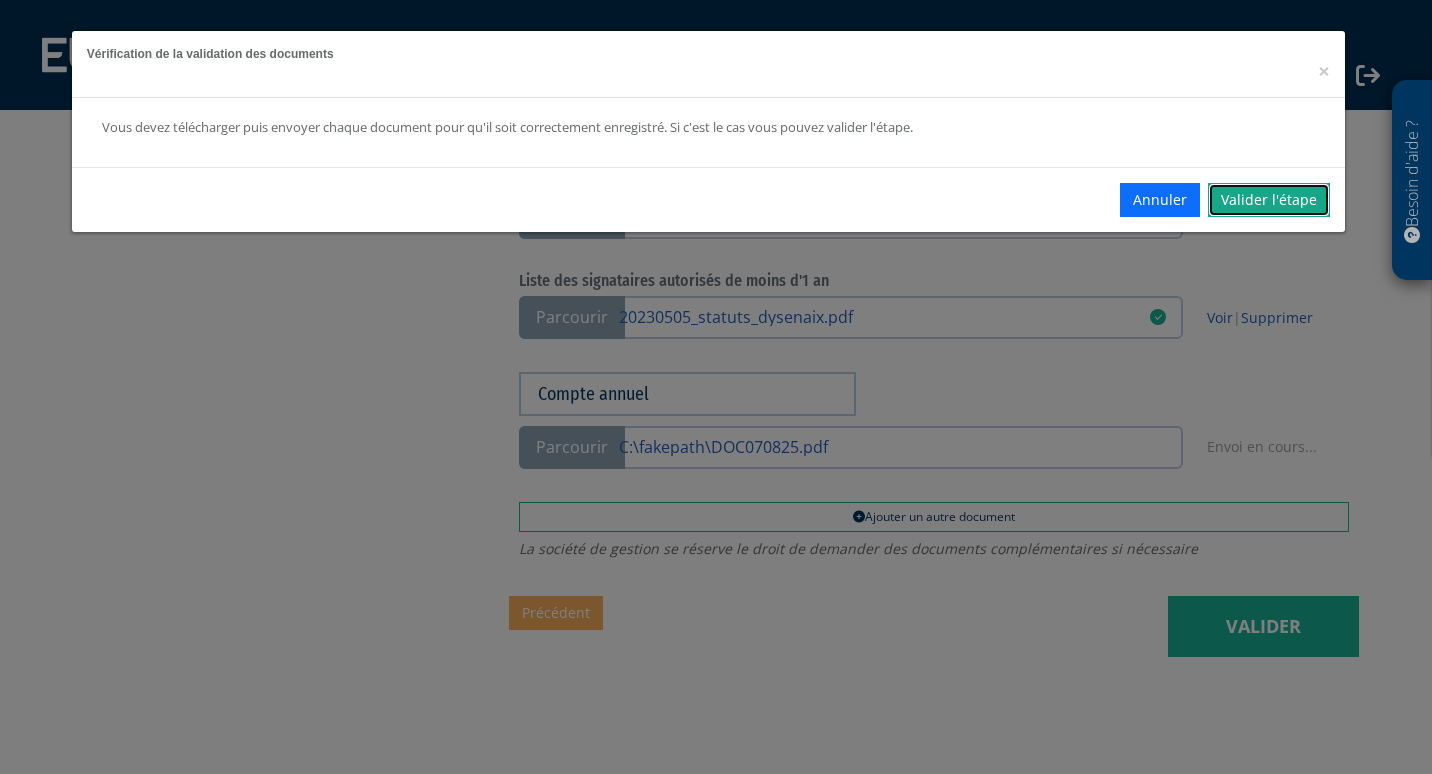 click on "Valider l'étape" at bounding box center (1269, 200) 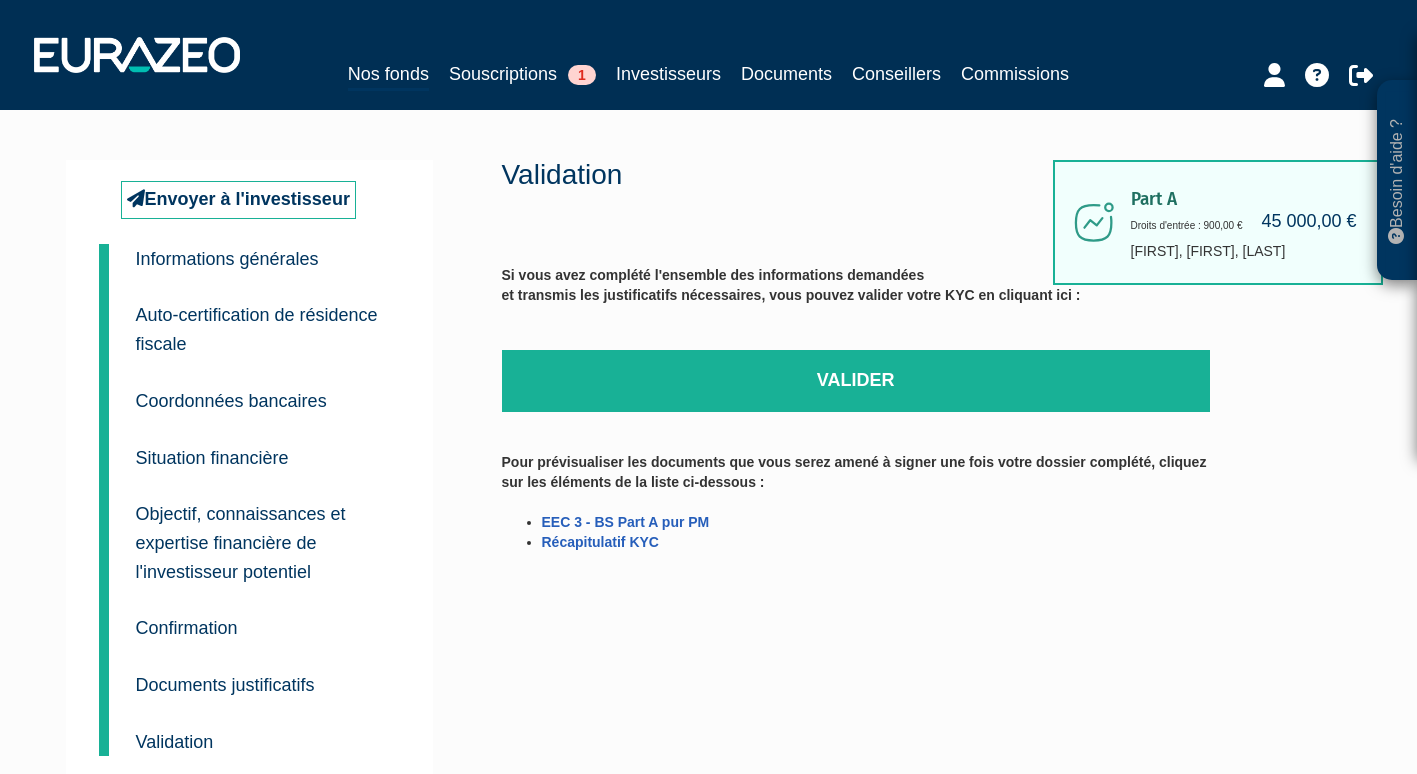 scroll, scrollTop: 0, scrollLeft: 0, axis: both 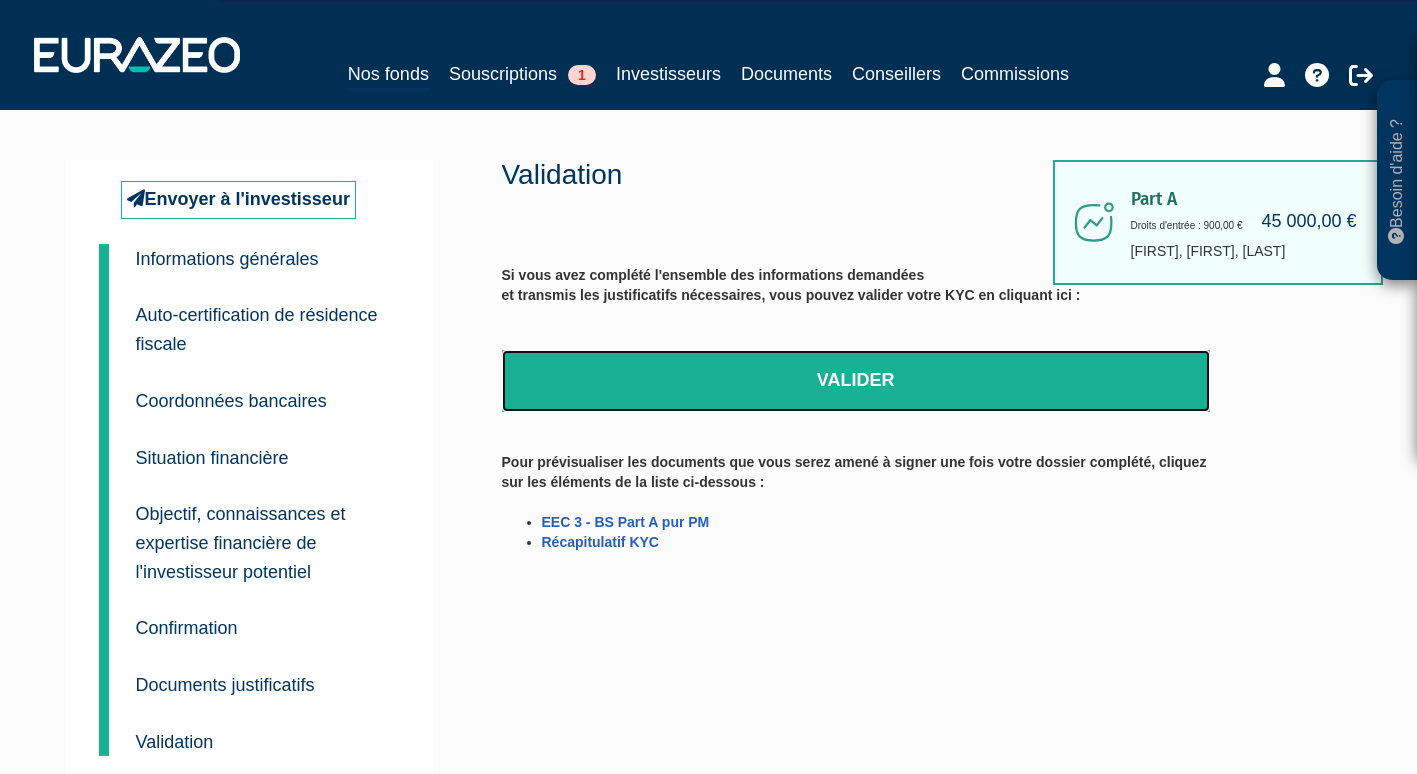 click on "Valider" at bounding box center [856, 381] 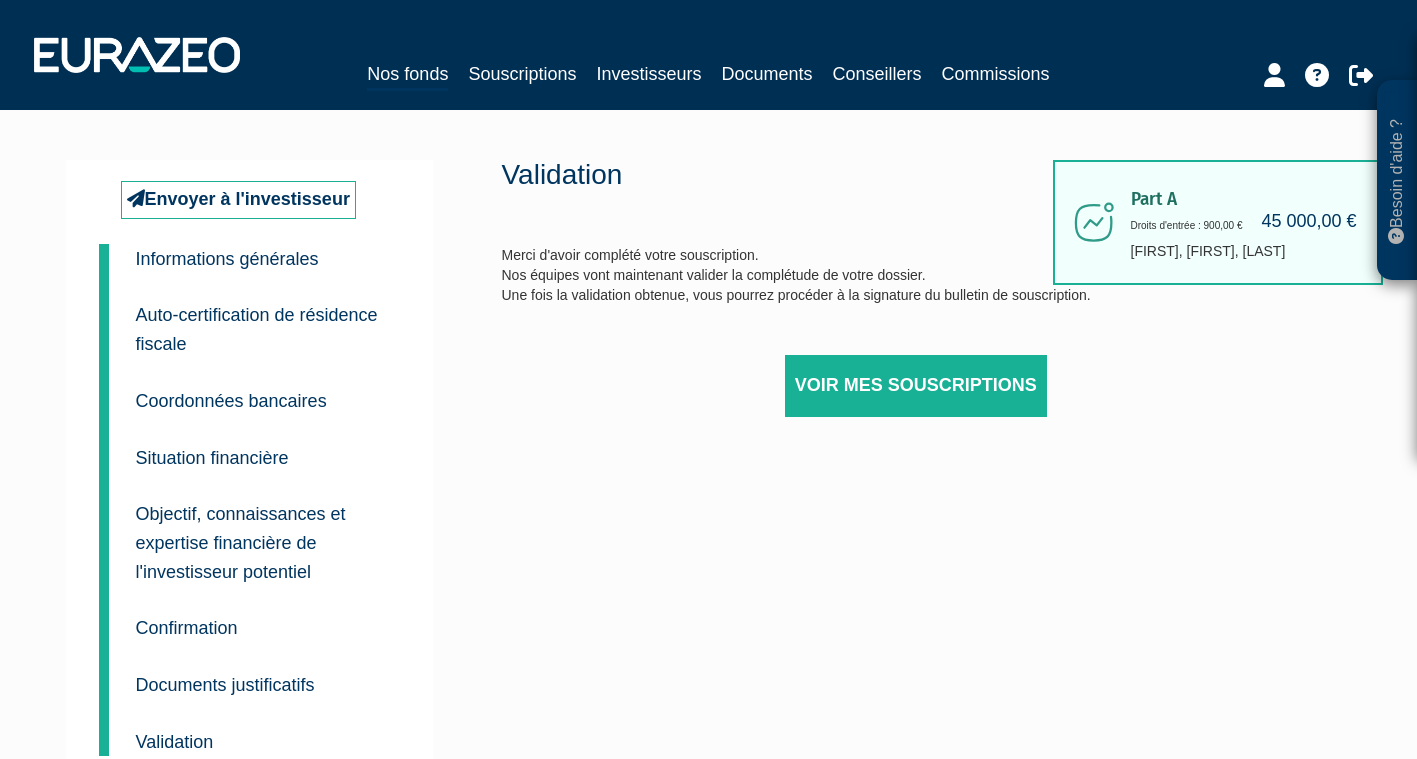 scroll, scrollTop: 29, scrollLeft: 0, axis: vertical 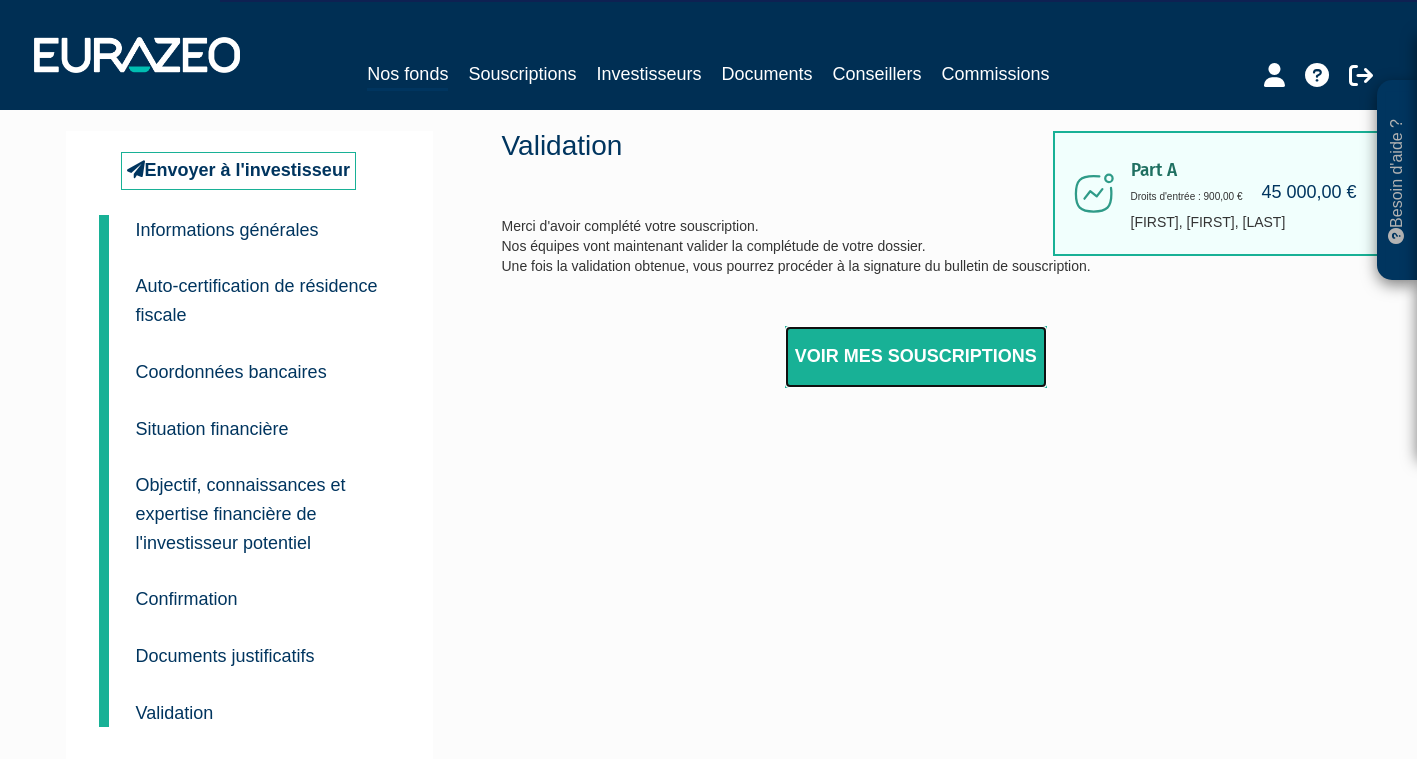 click on "Voir mes souscriptions" at bounding box center [916, 357] 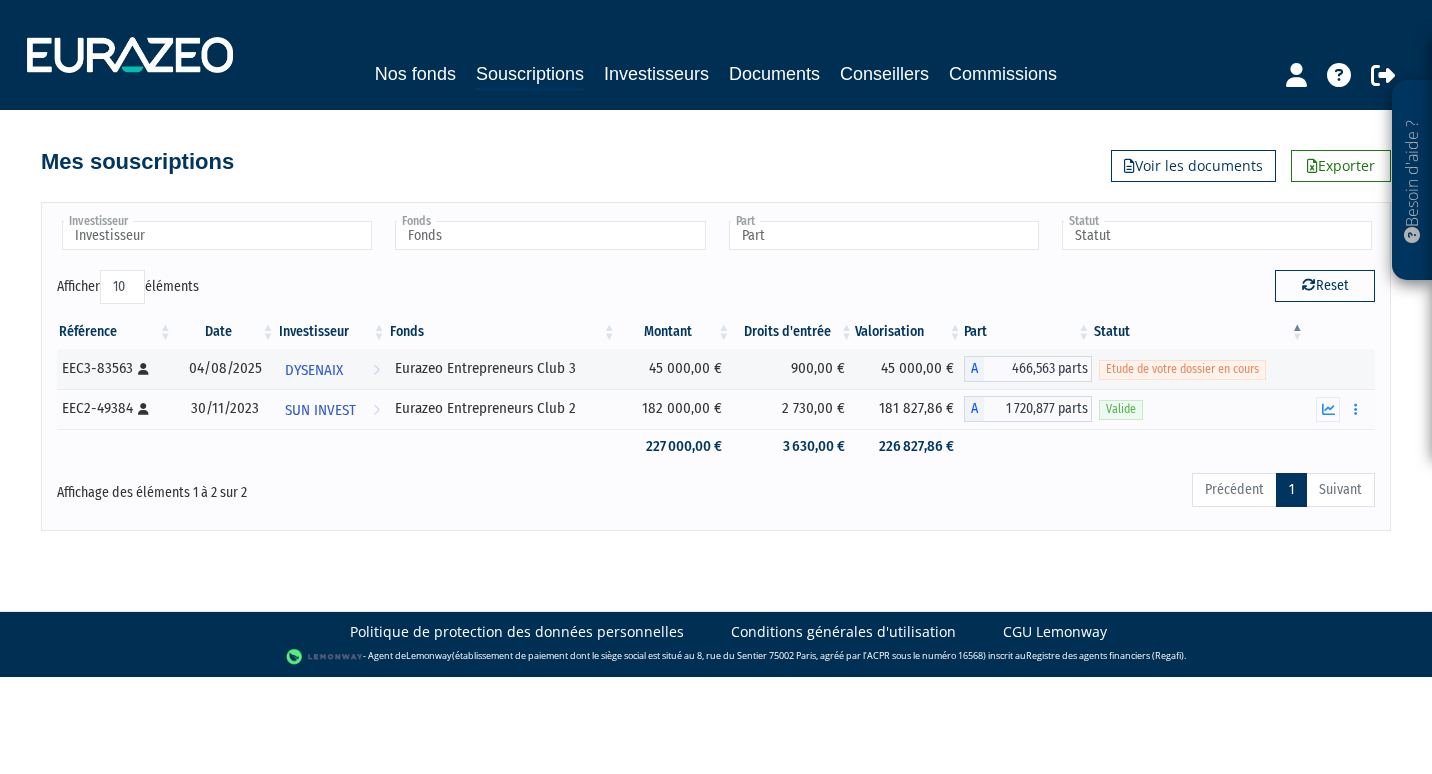 scroll, scrollTop: 0, scrollLeft: 0, axis: both 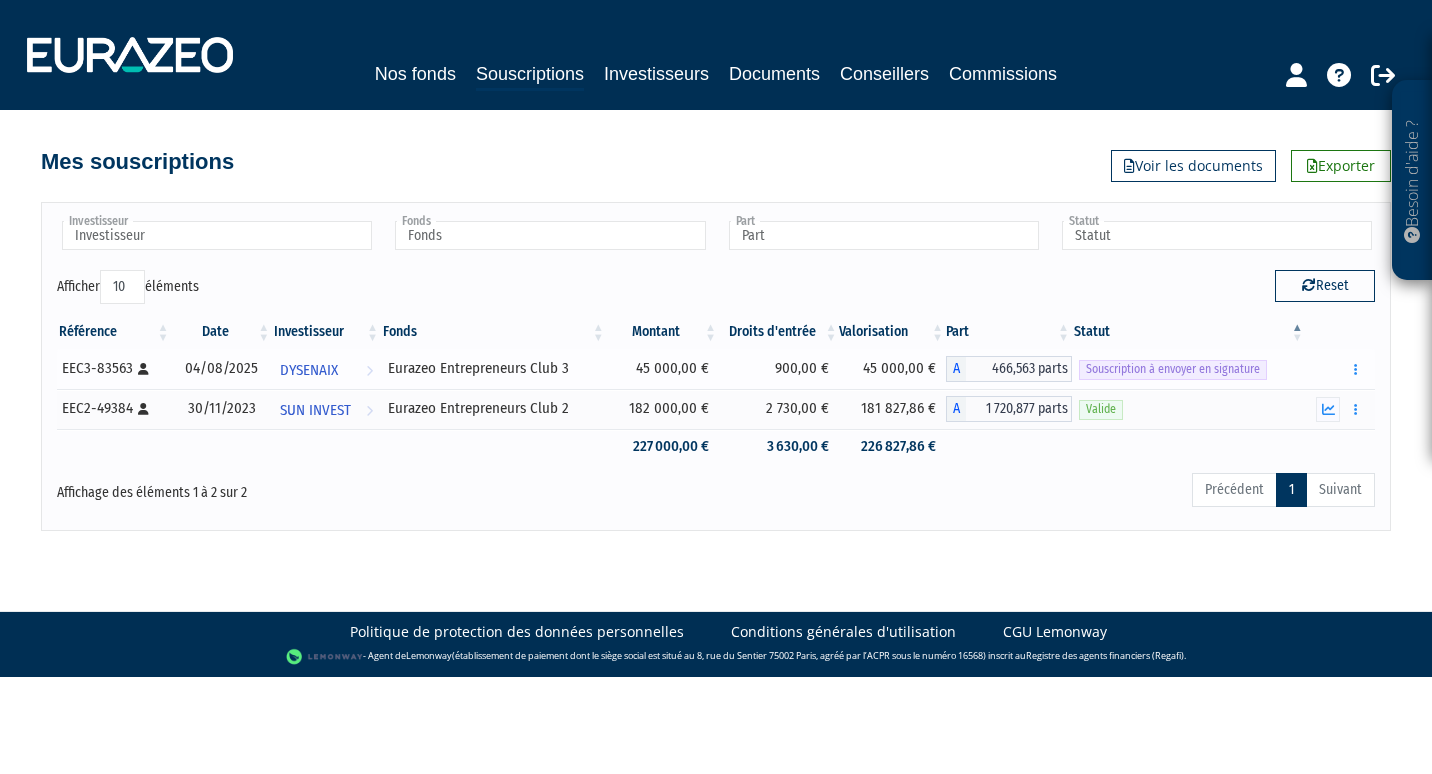 click on "Souscription à envoyer en signature" at bounding box center (1173, 369) 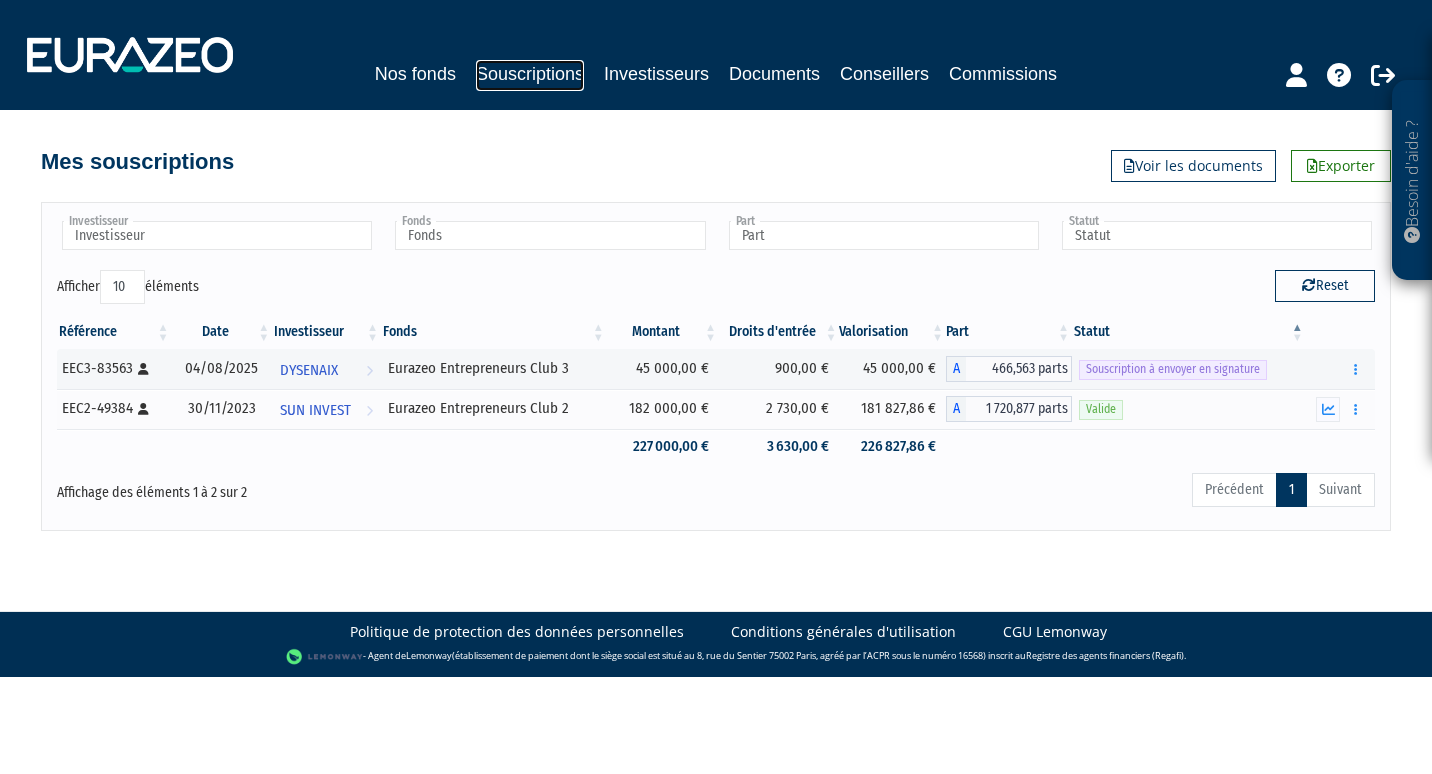 click on "Souscriptions" at bounding box center (530, 75) 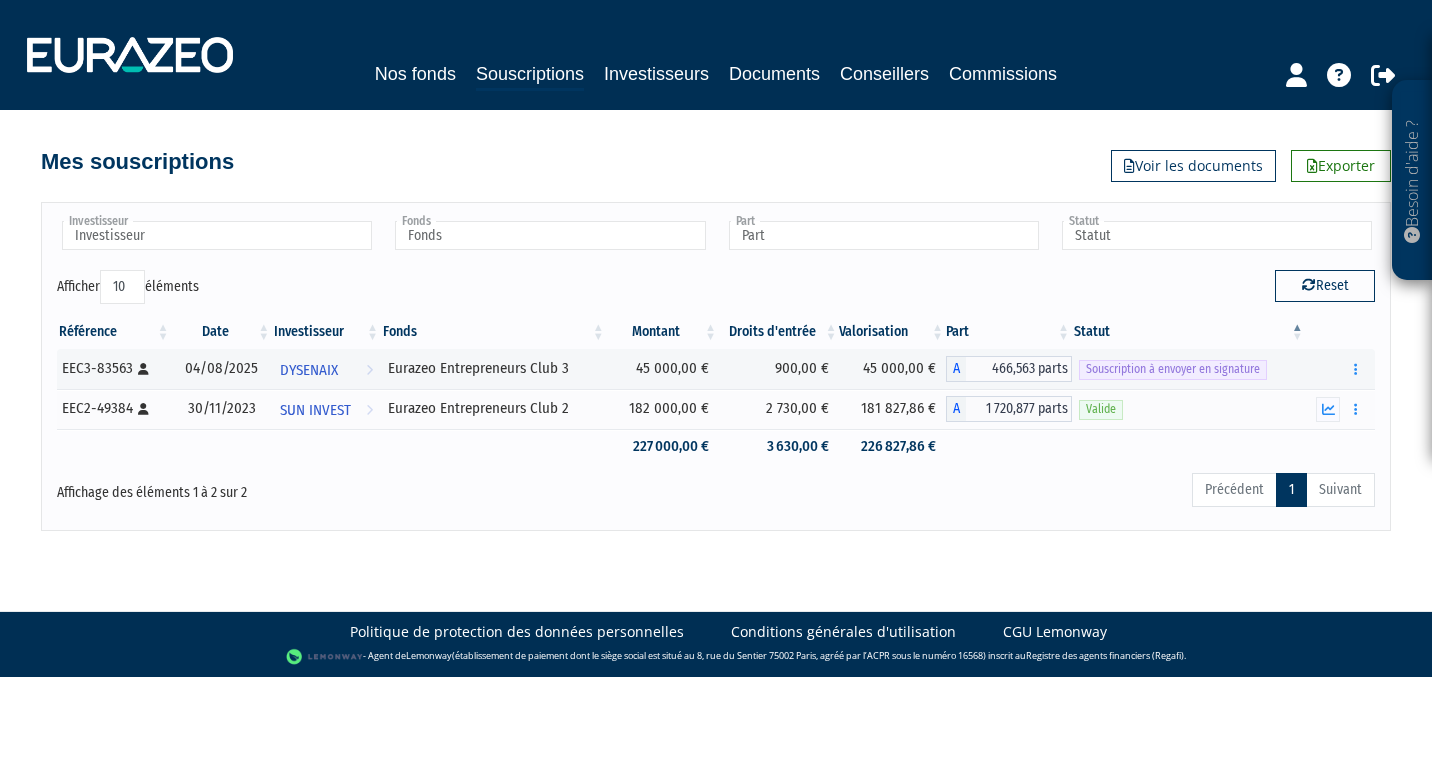 scroll, scrollTop: 0, scrollLeft: 0, axis: both 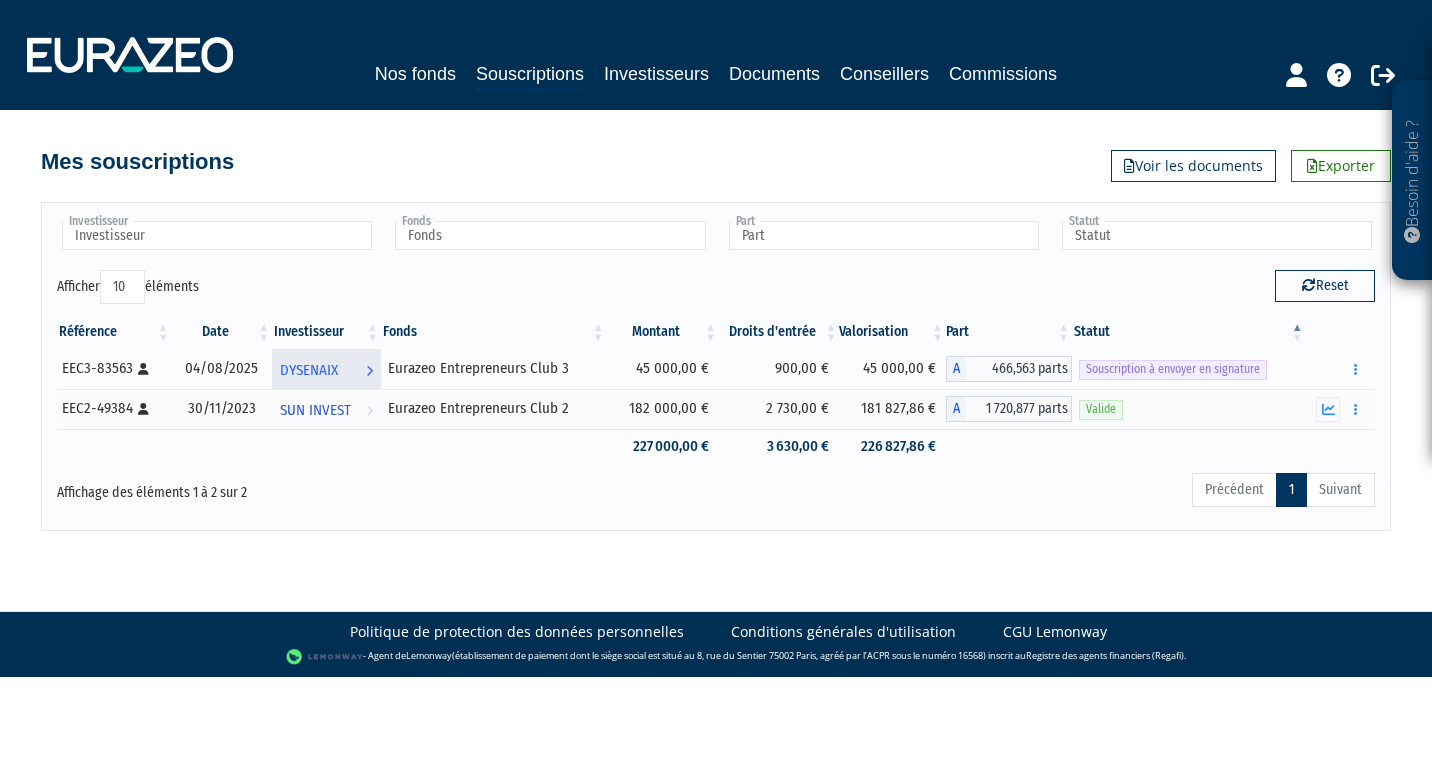 click on "DYSENAIX" at bounding box center [309, 370] 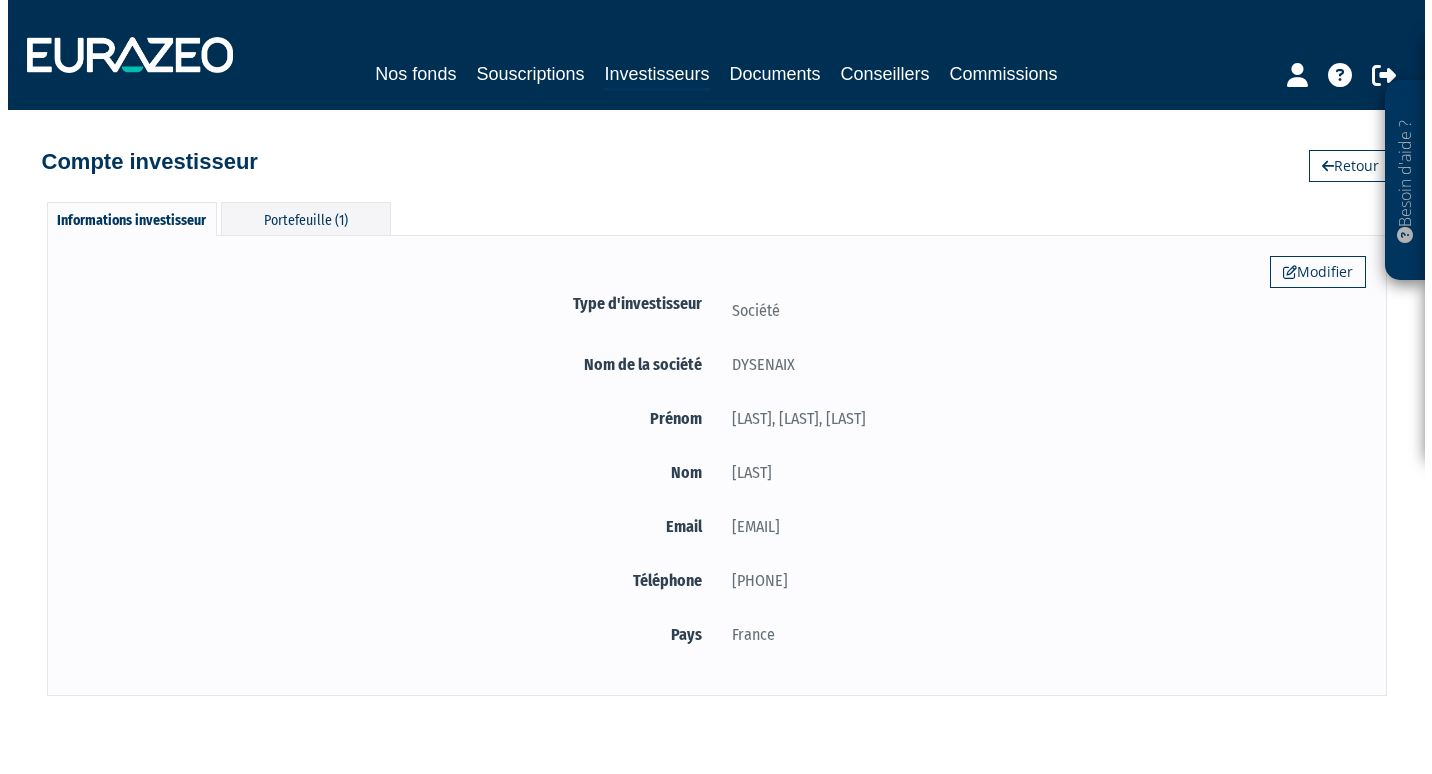 scroll, scrollTop: 0, scrollLeft: 0, axis: both 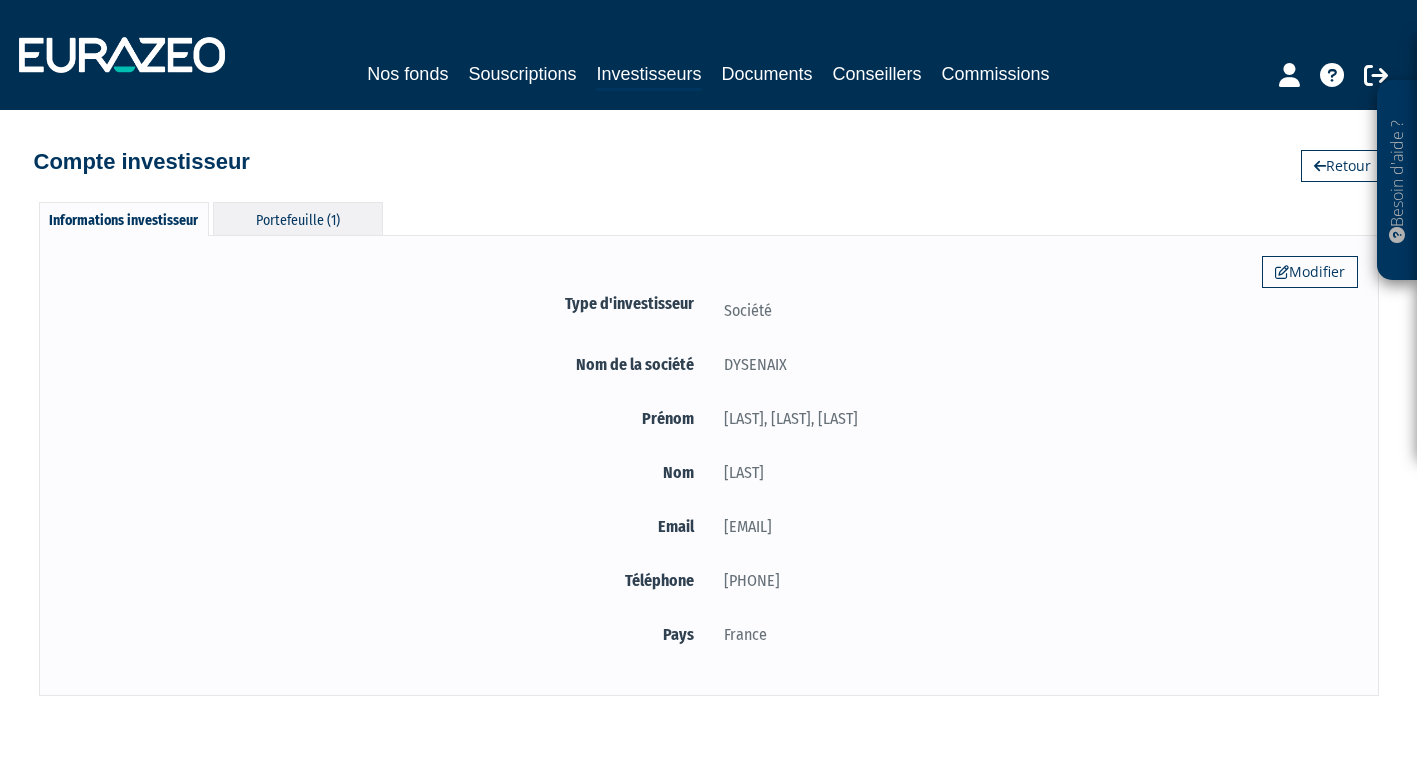 click on "Portefeuille (1)" at bounding box center (298, 218) 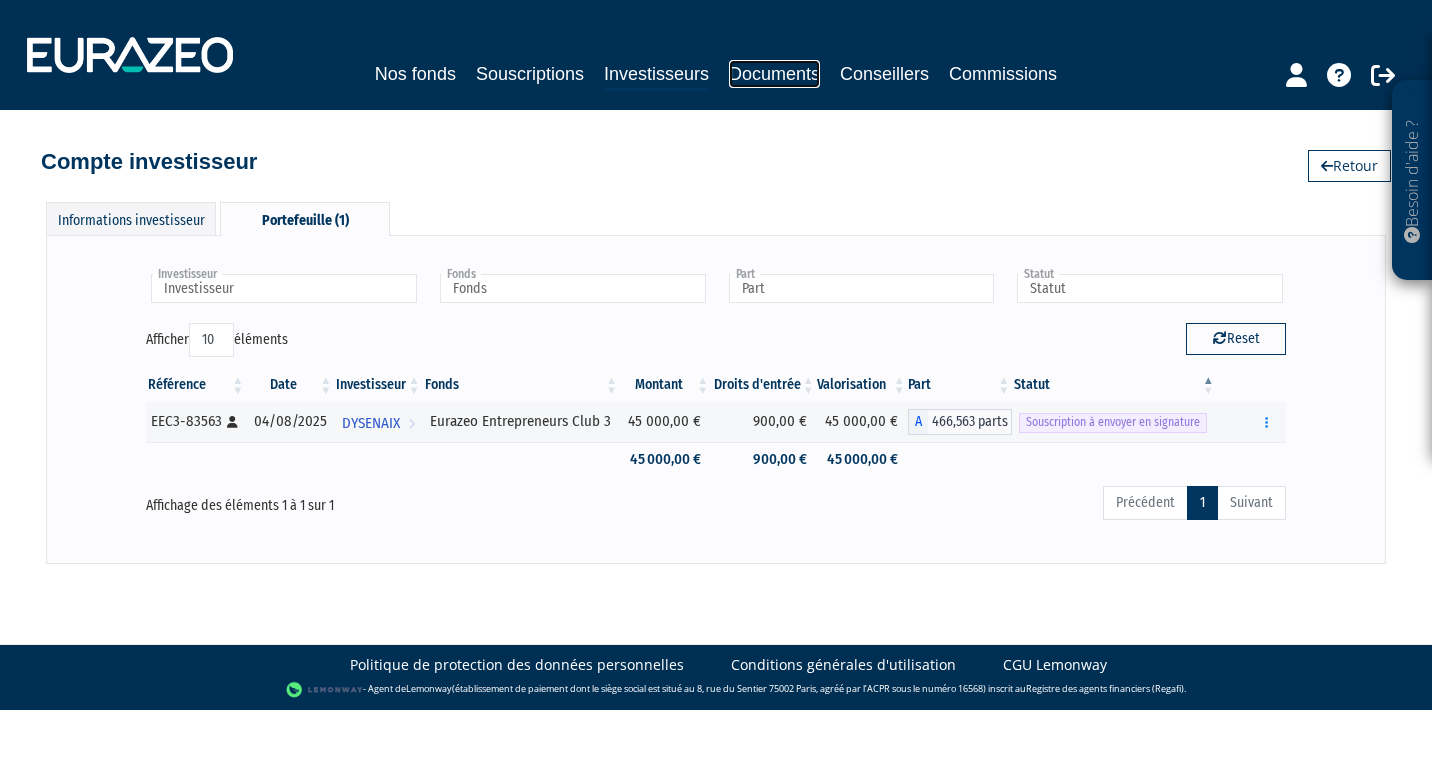 click on "Documents" at bounding box center [774, 74] 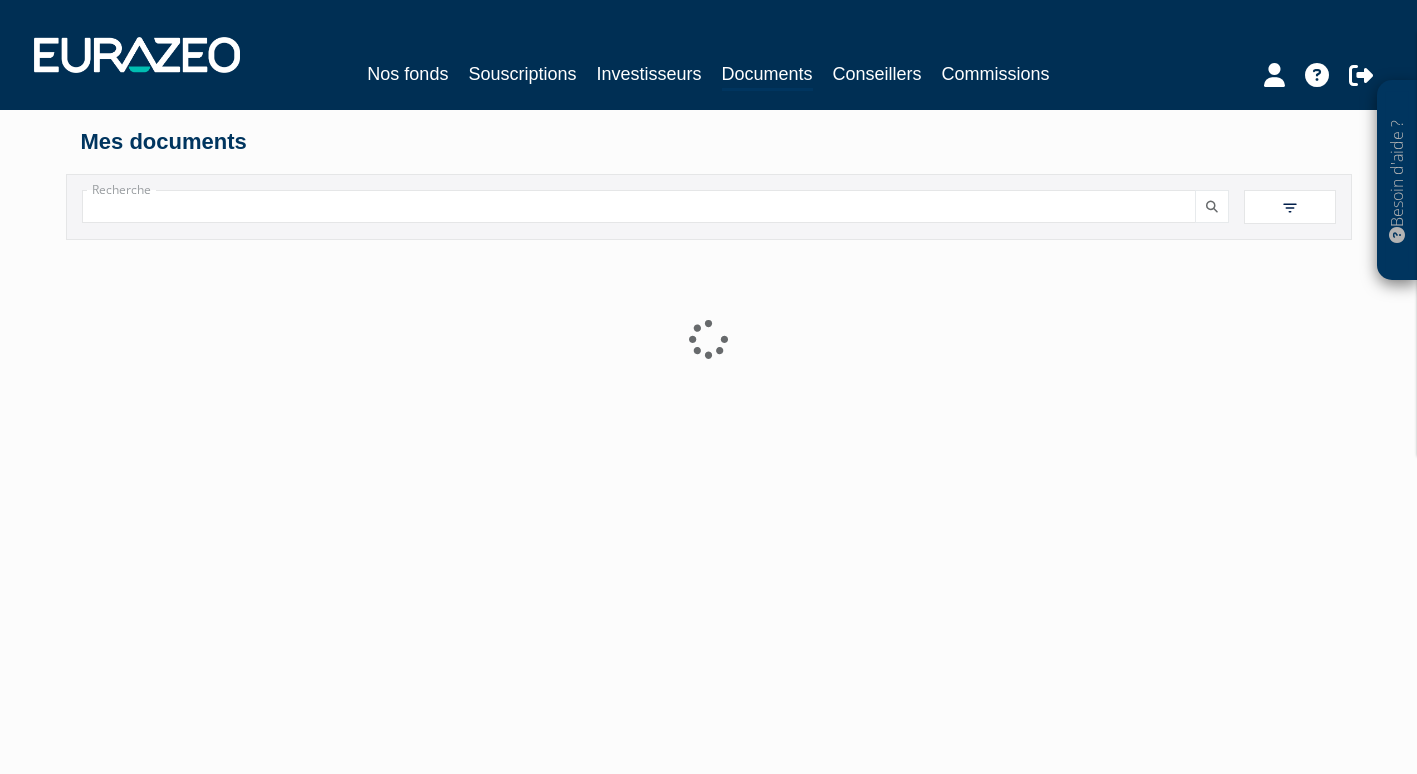 scroll, scrollTop: 0, scrollLeft: 0, axis: both 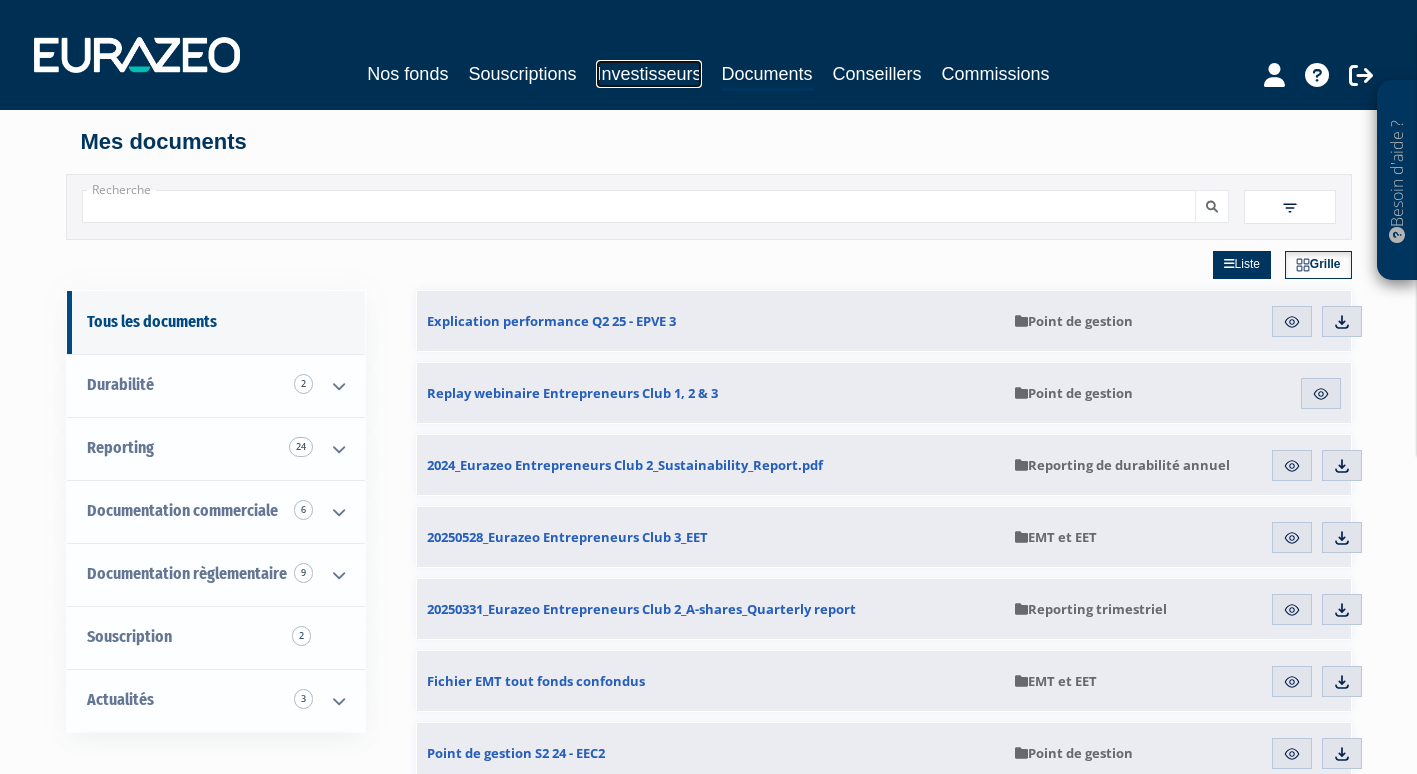 click on "Investisseurs" at bounding box center [648, 74] 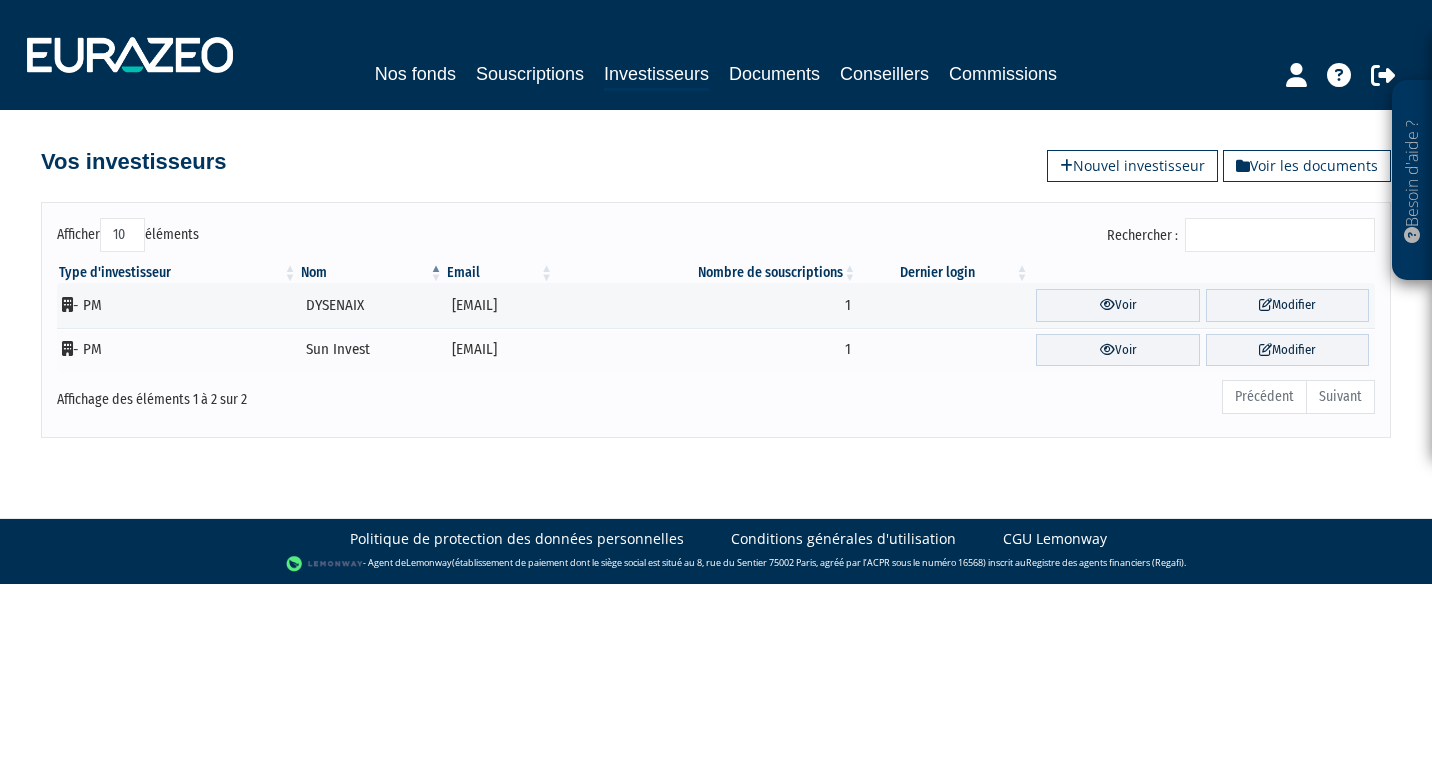 scroll, scrollTop: 0, scrollLeft: 0, axis: both 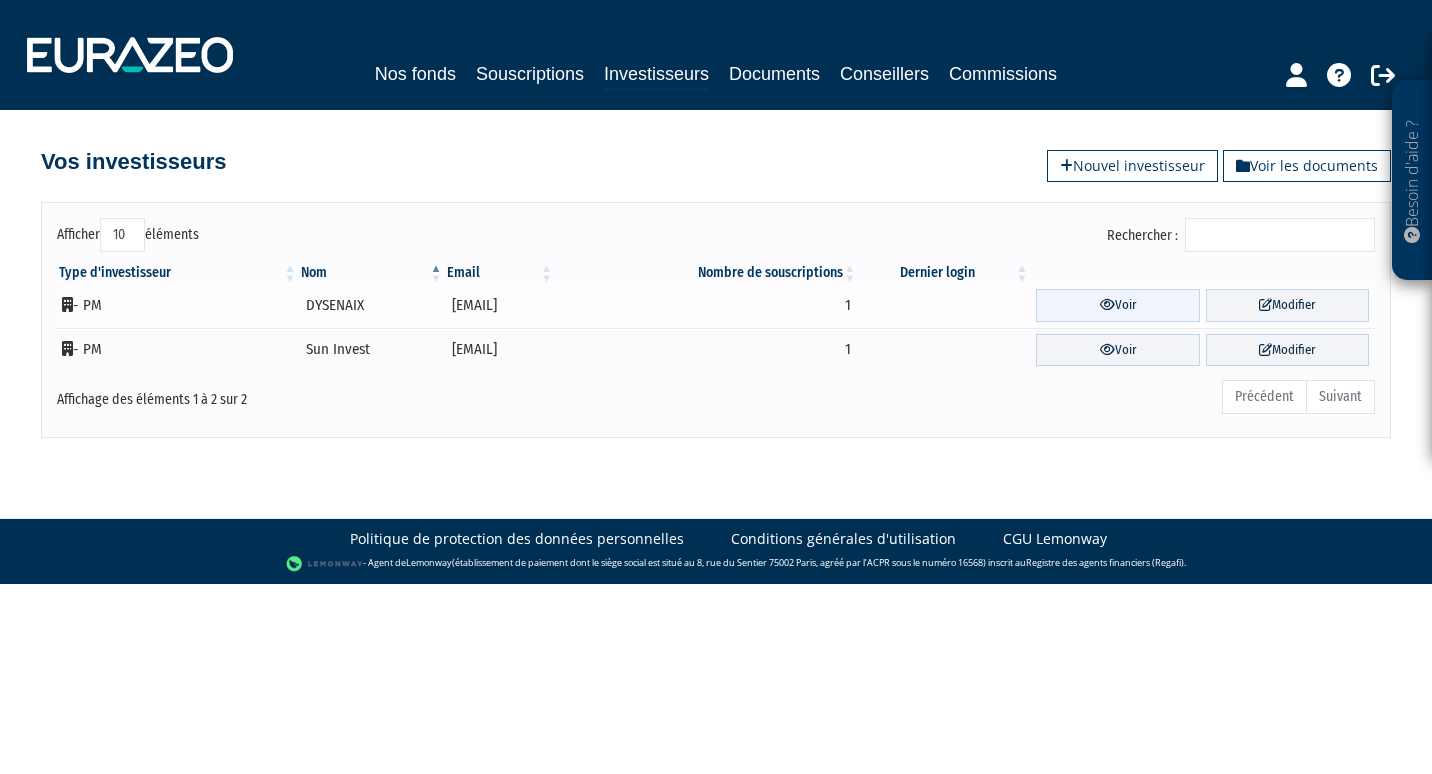 click on "Voir" at bounding box center [1117, 305] 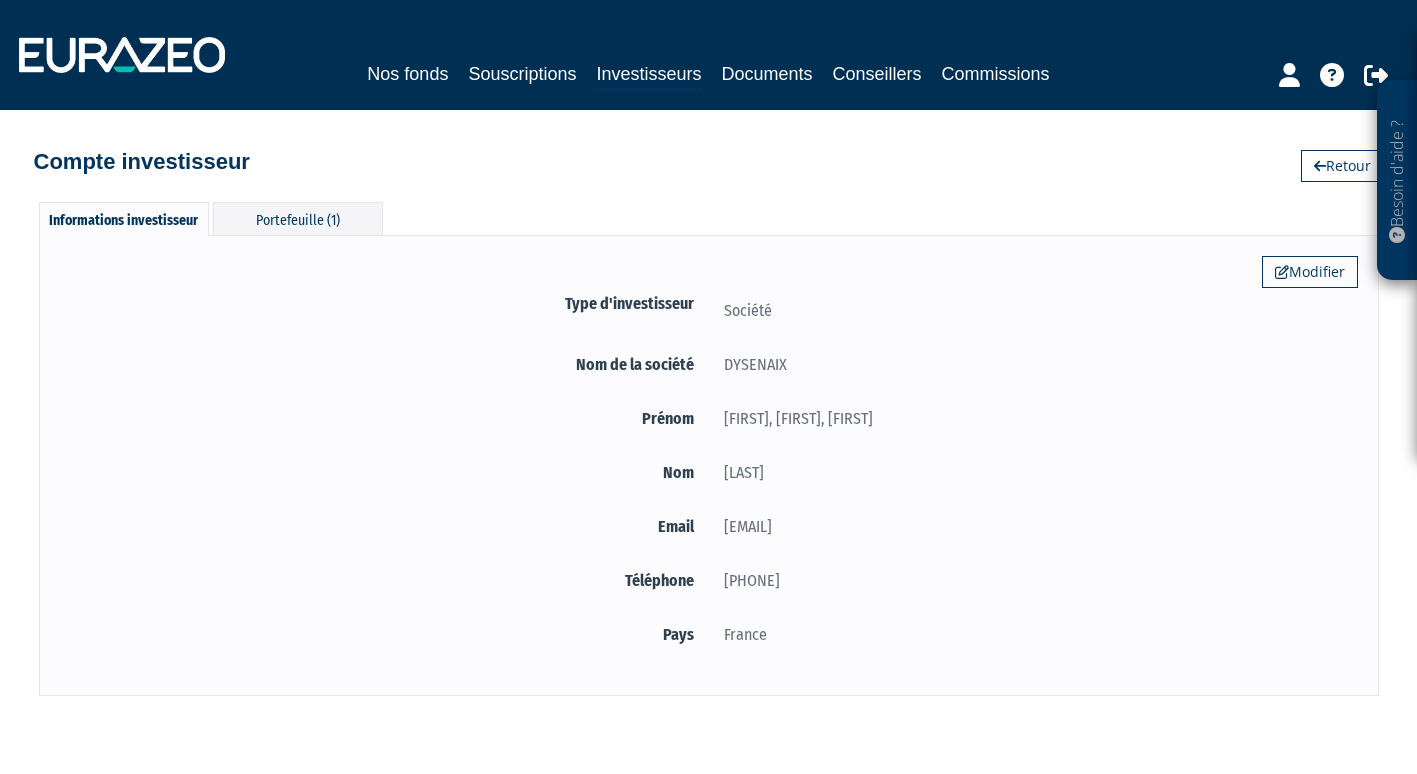 scroll, scrollTop: 0, scrollLeft: 0, axis: both 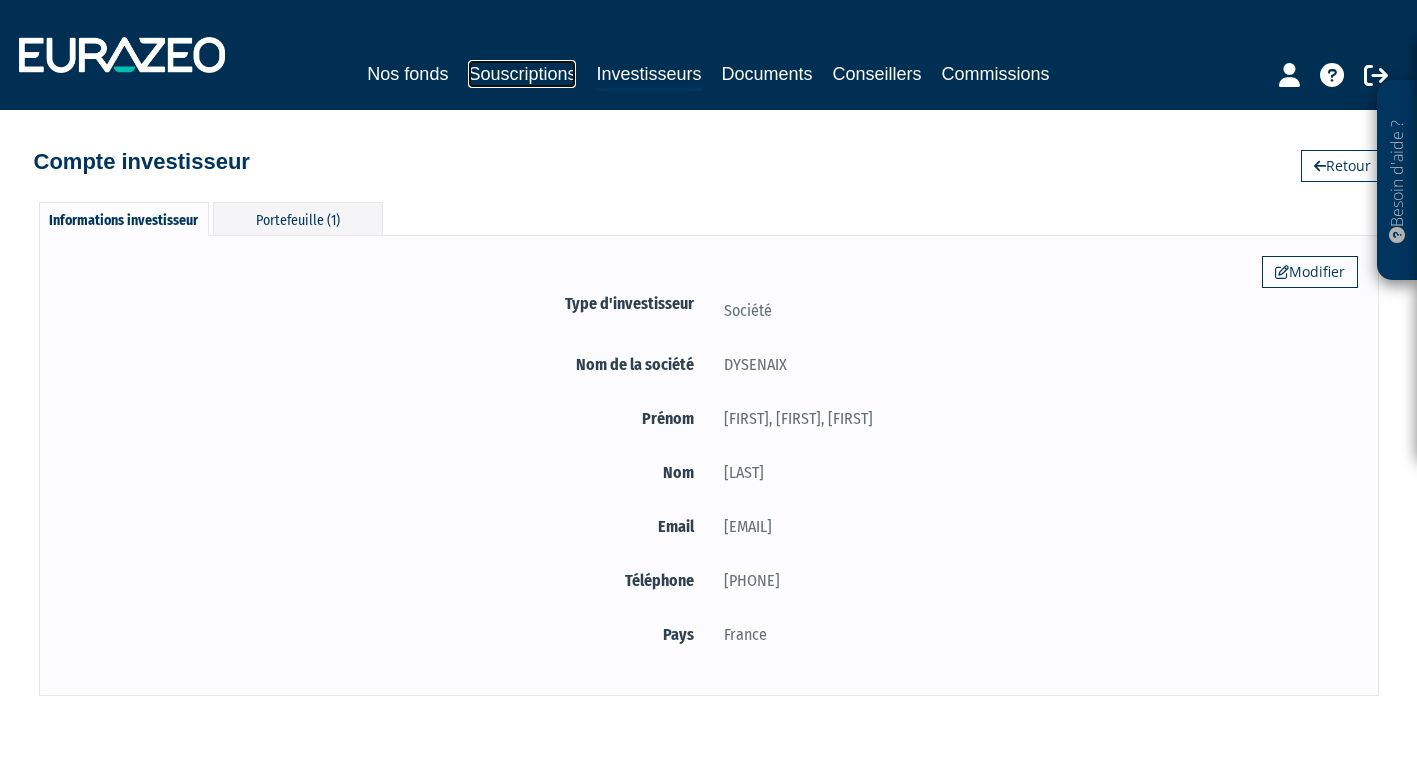click on "Souscriptions" at bounding box center (522, 74) 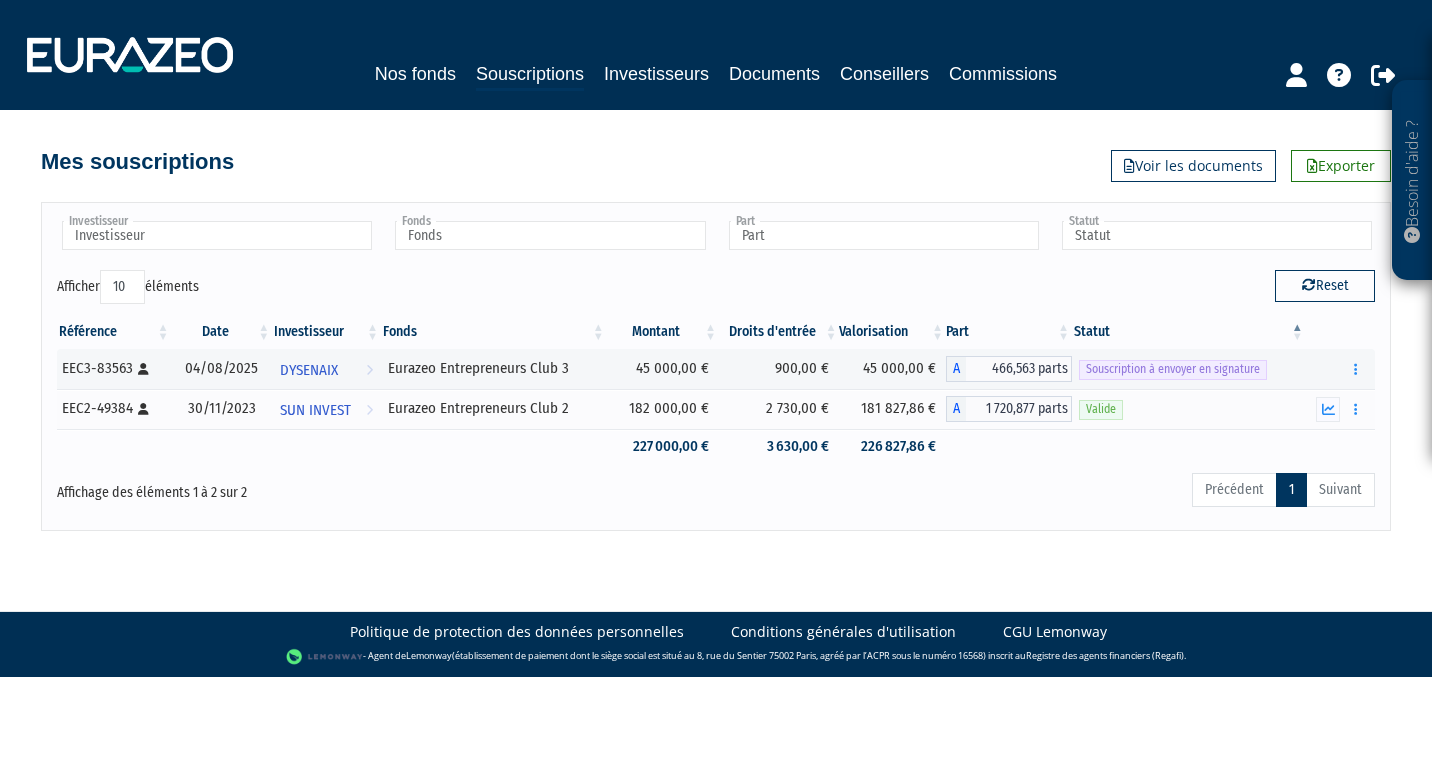 scroll, scrollTop: 0, scrollLeft: 0, axis: both 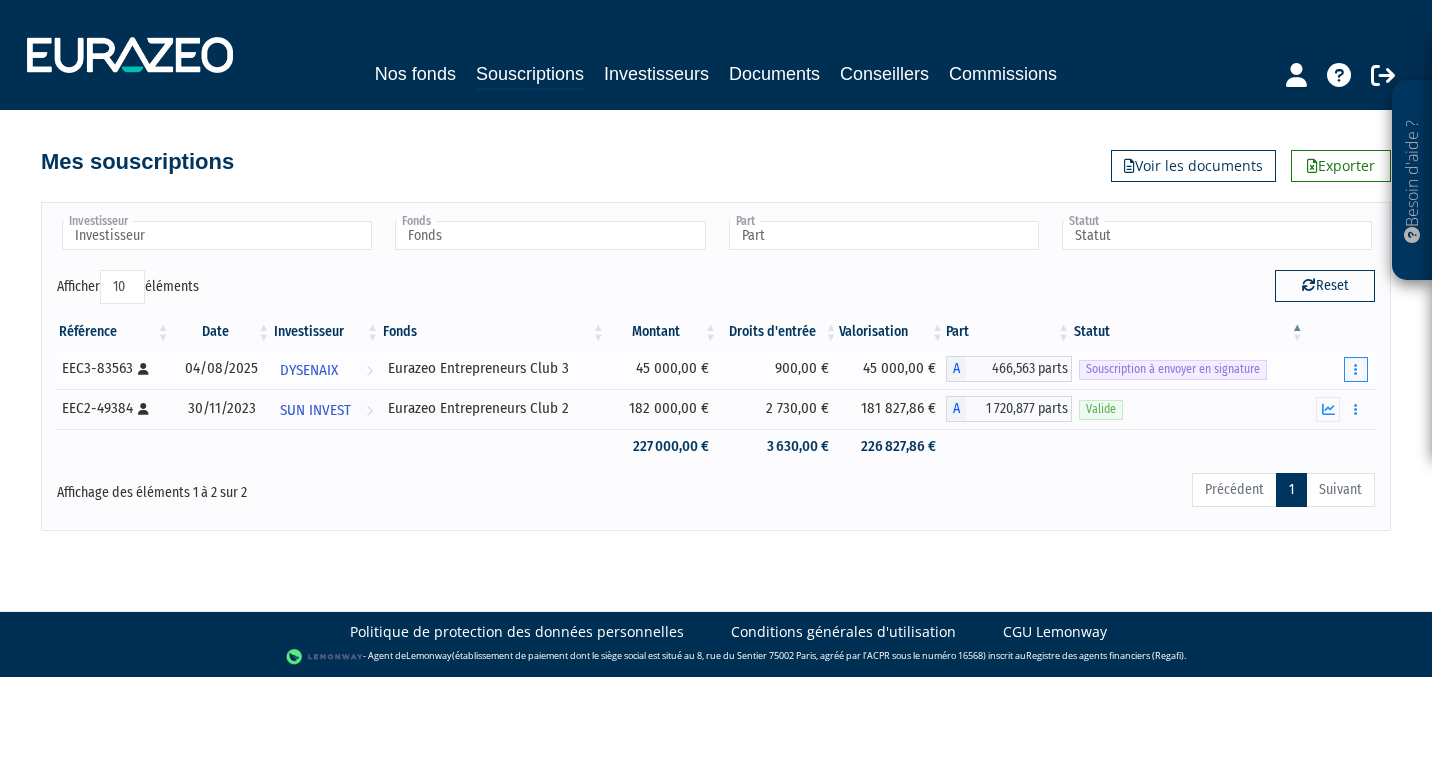 click at bounding box center [1356, 369] 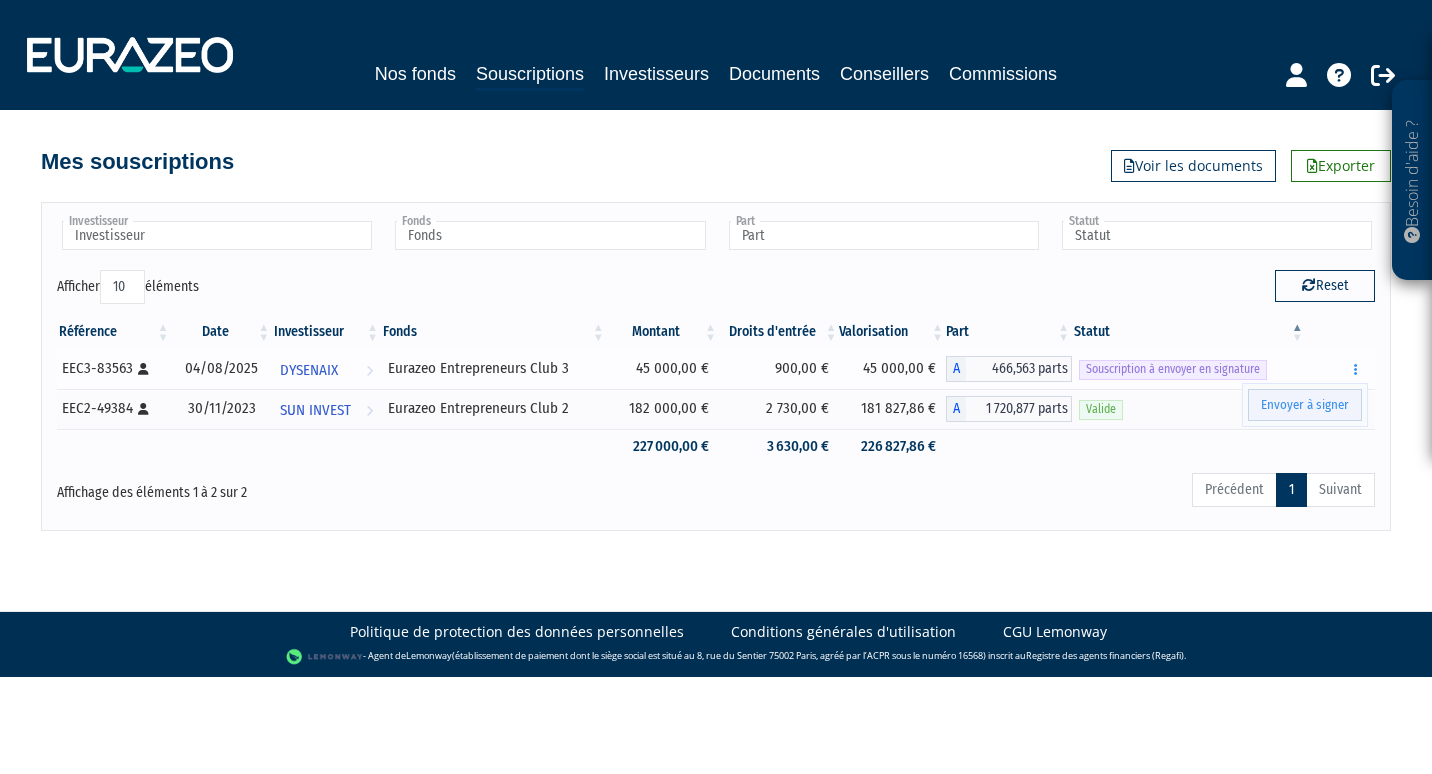 click on "Envoyer à signer" at bounding box center [1305, 405] 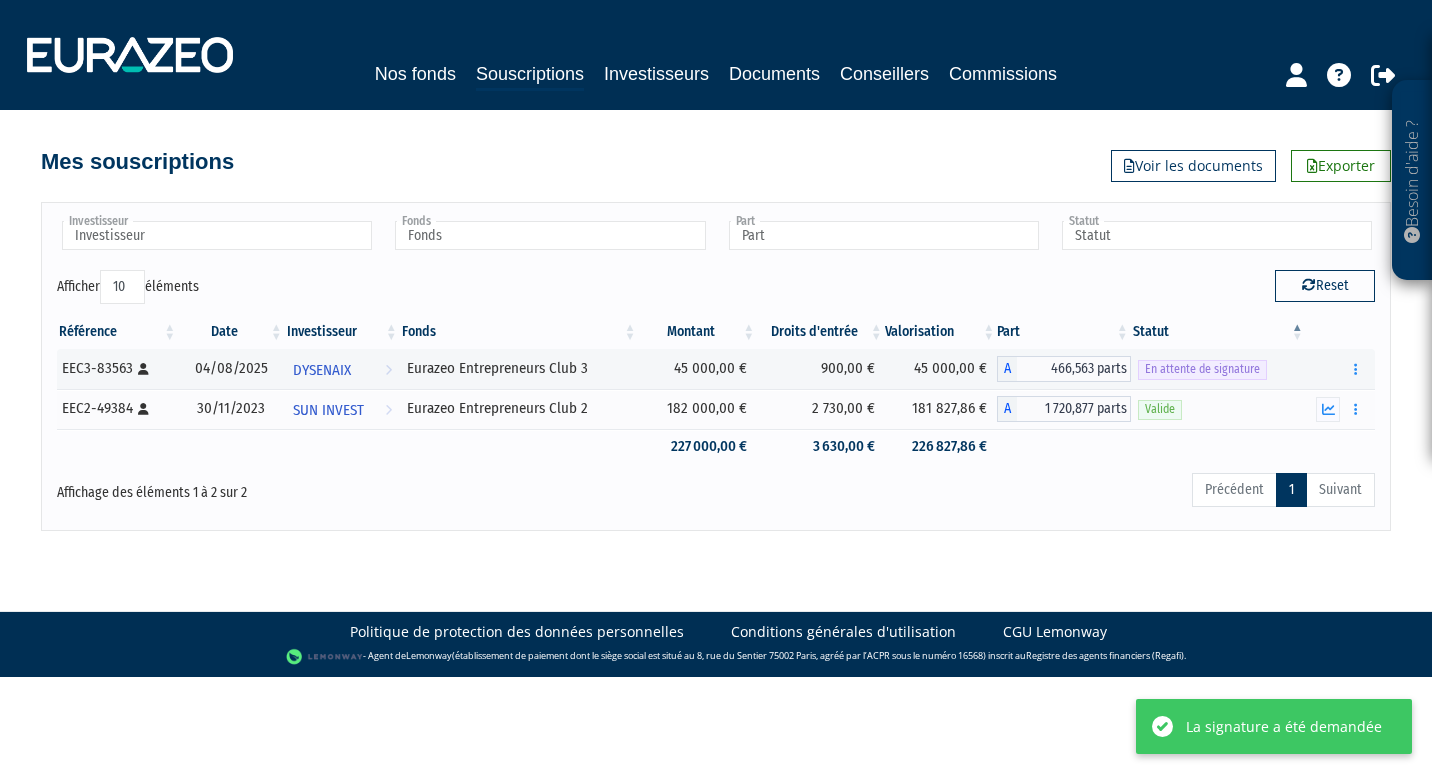 scroll, scrollTop: 0, scrollLeft: 0, axis: both 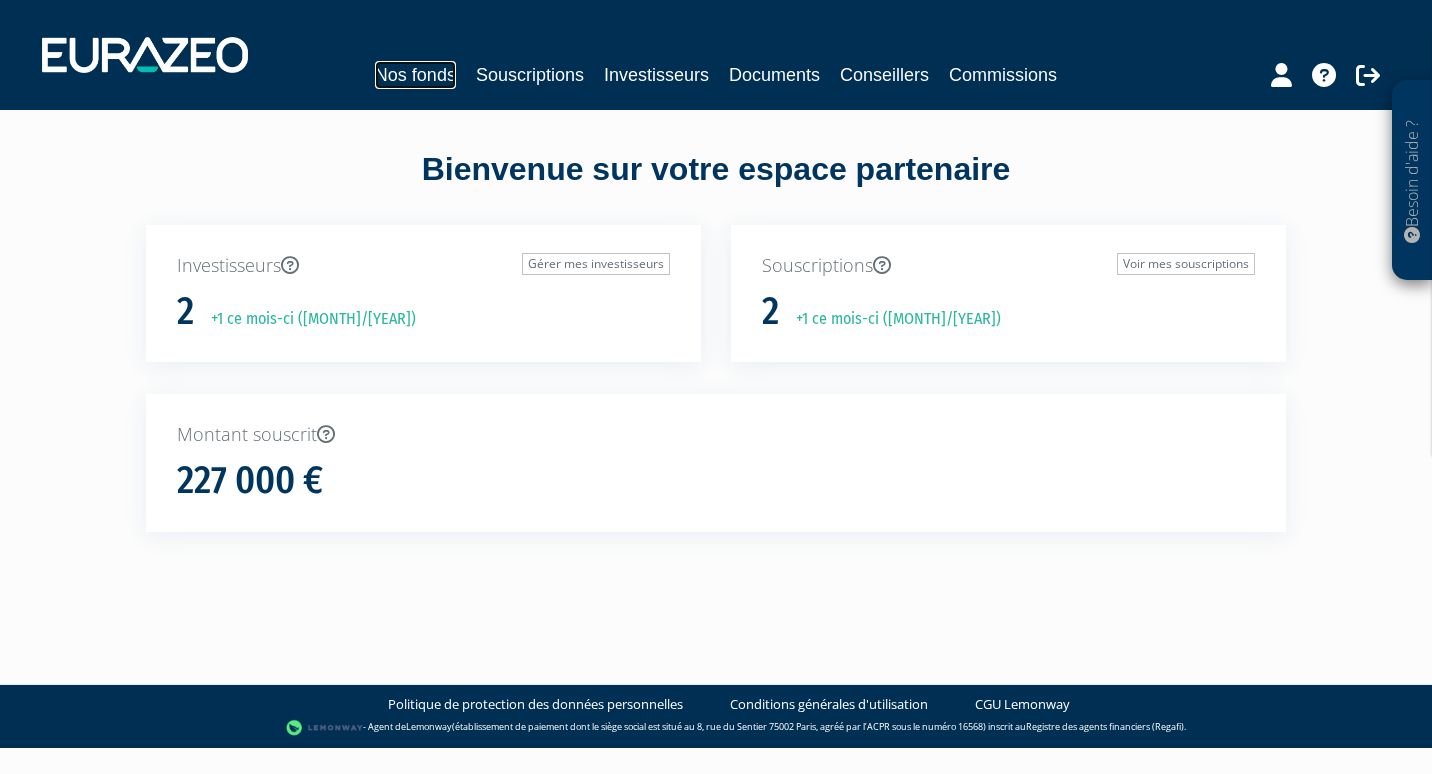 click on "Nos fonds" at bounding box center [415, 75] 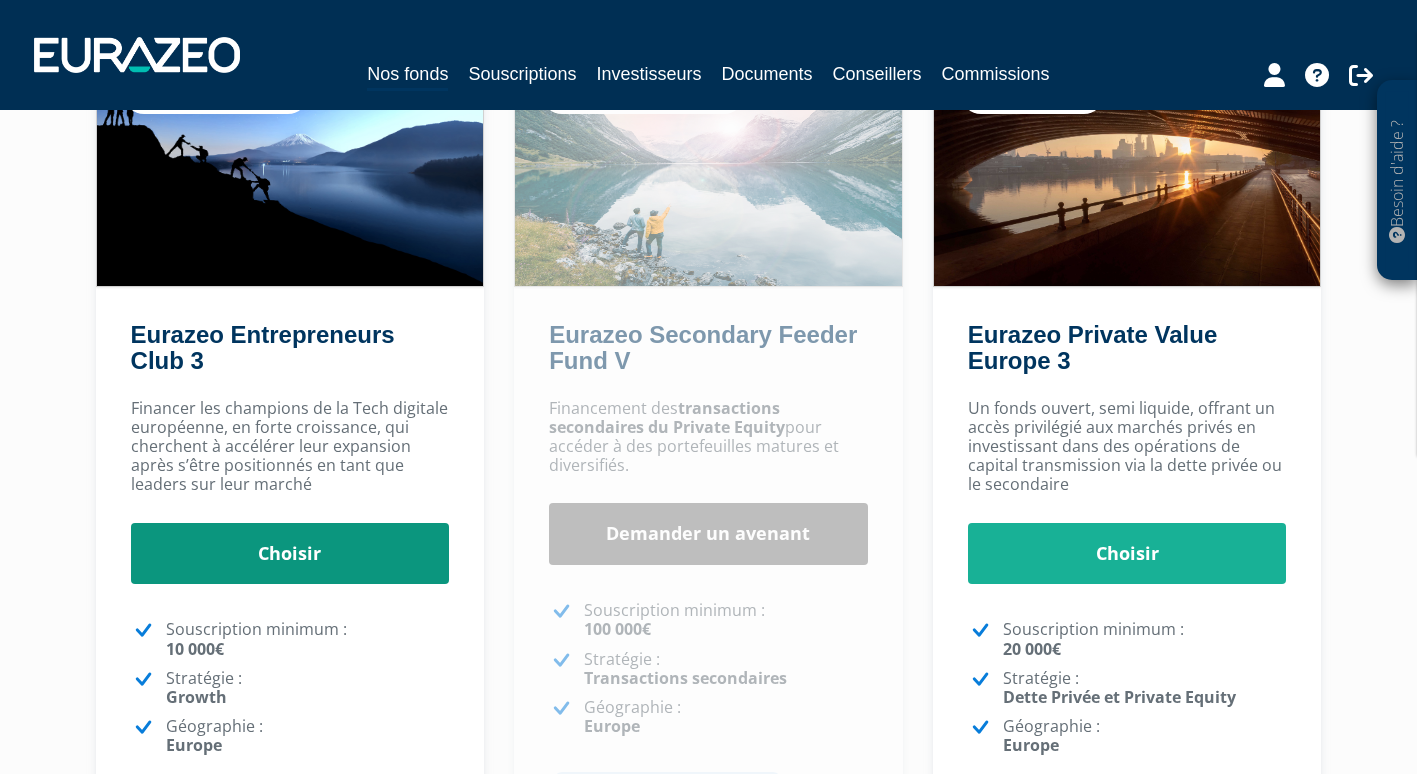 scroll, scrollTop: 215, scrollLeft: 0, axis: vertical 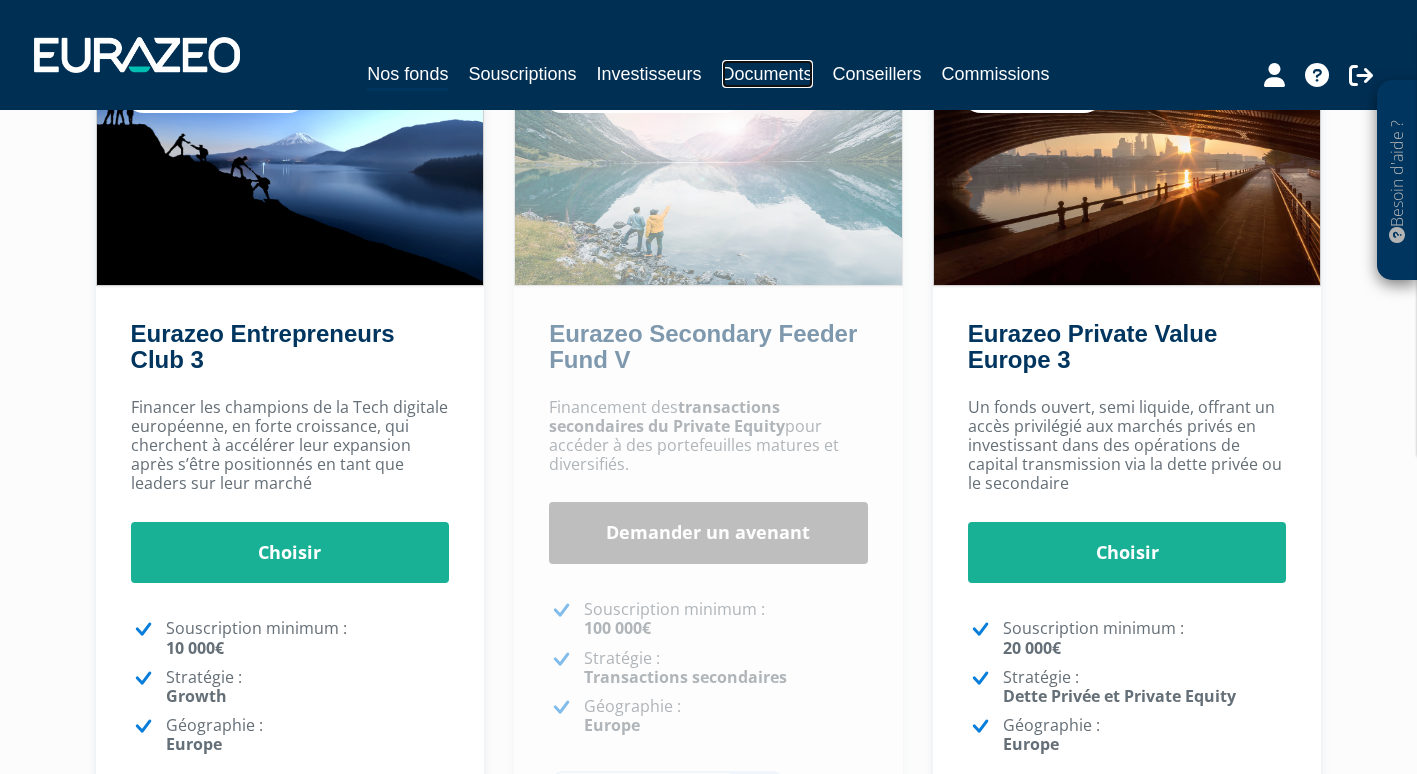 click on "Documents" at bounding box center [767, 74] 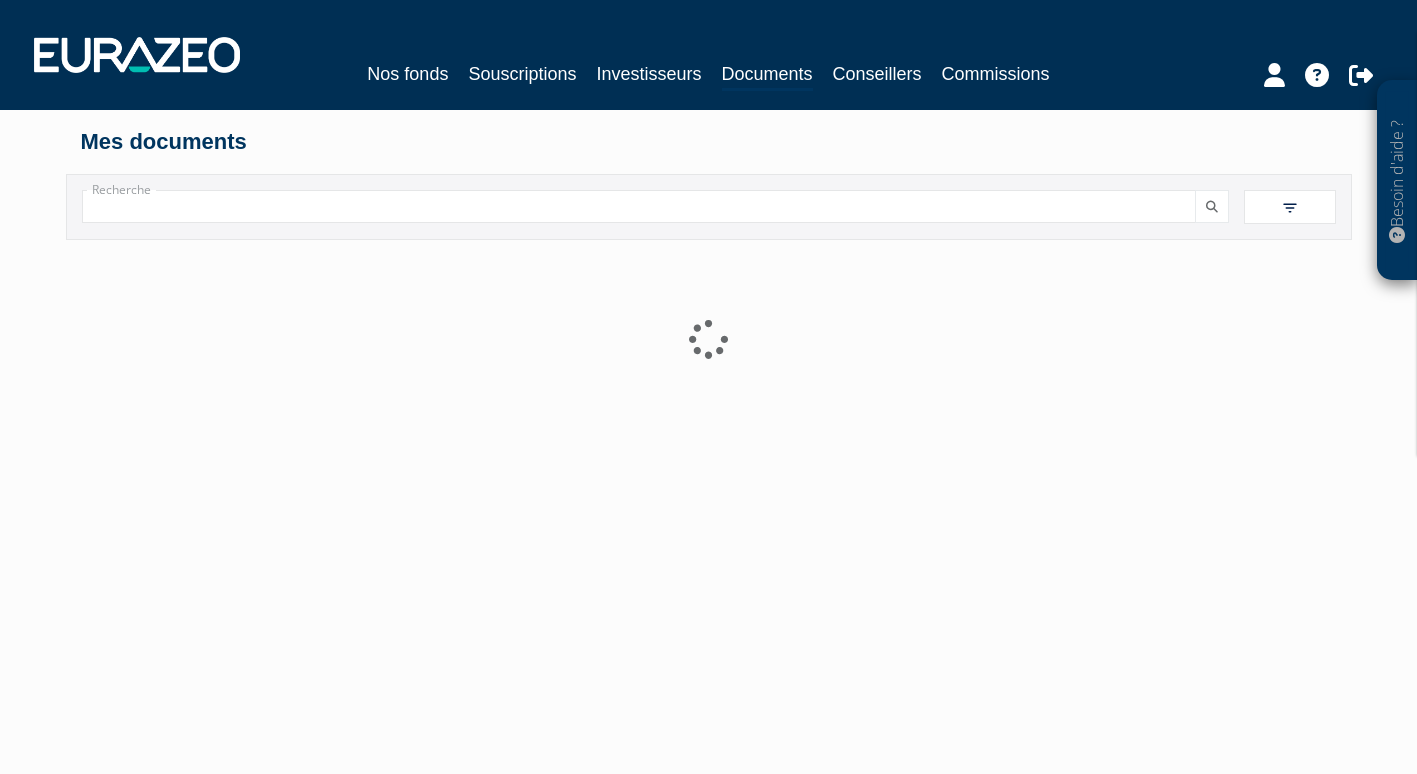 scroll, scrollTop: 0, scrollLeft: 0, axis: both 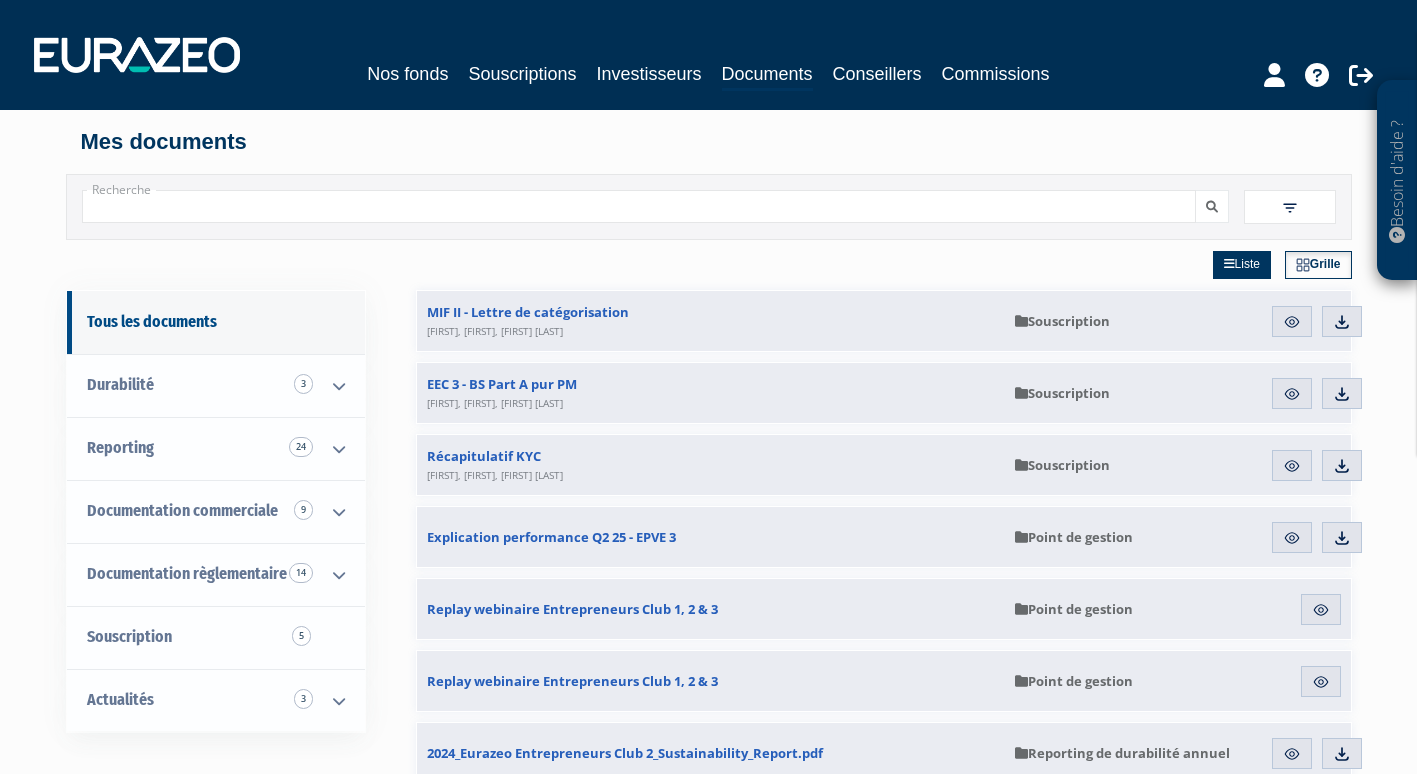 click on "Recherche" at bounding box center (639, 206) 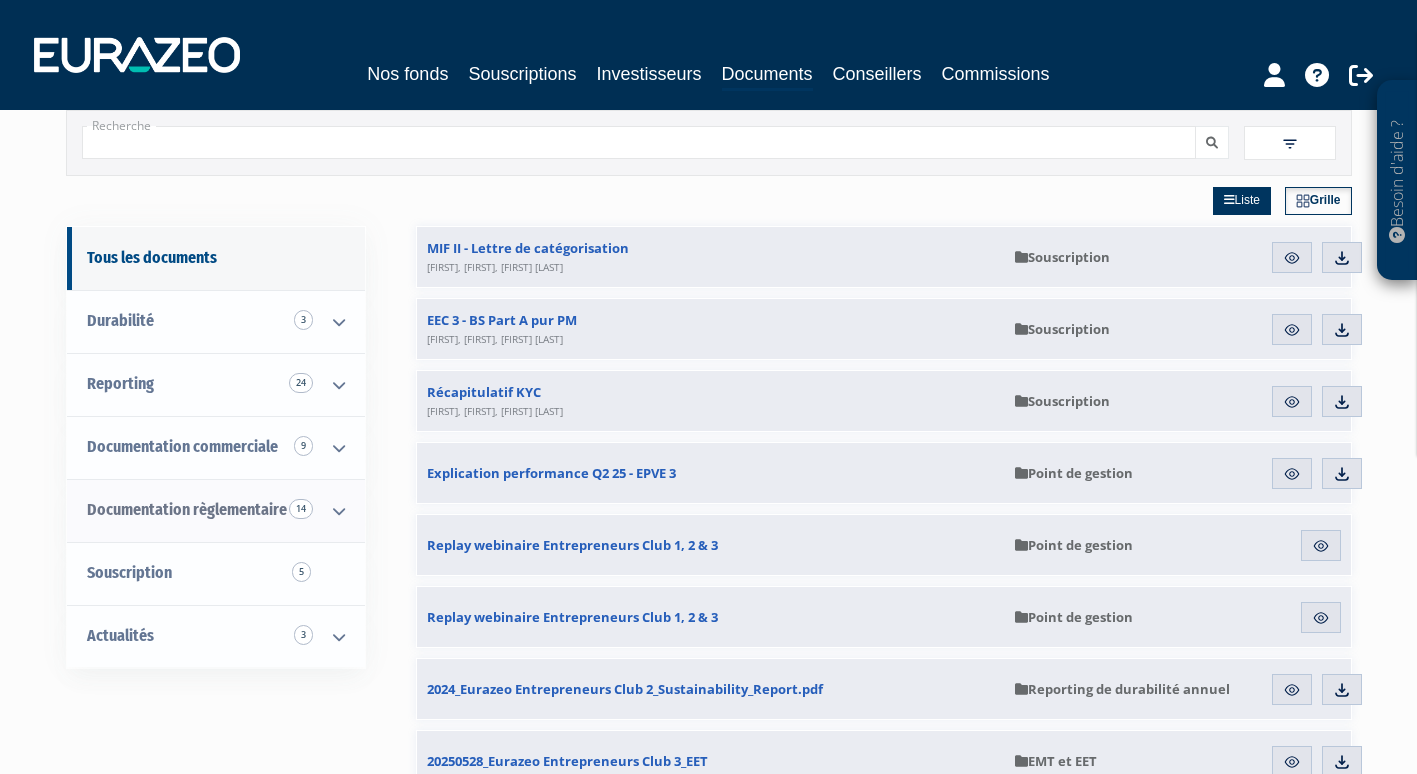scroll, scrollTop: 64, scrollLeft: 0, axis: vertical 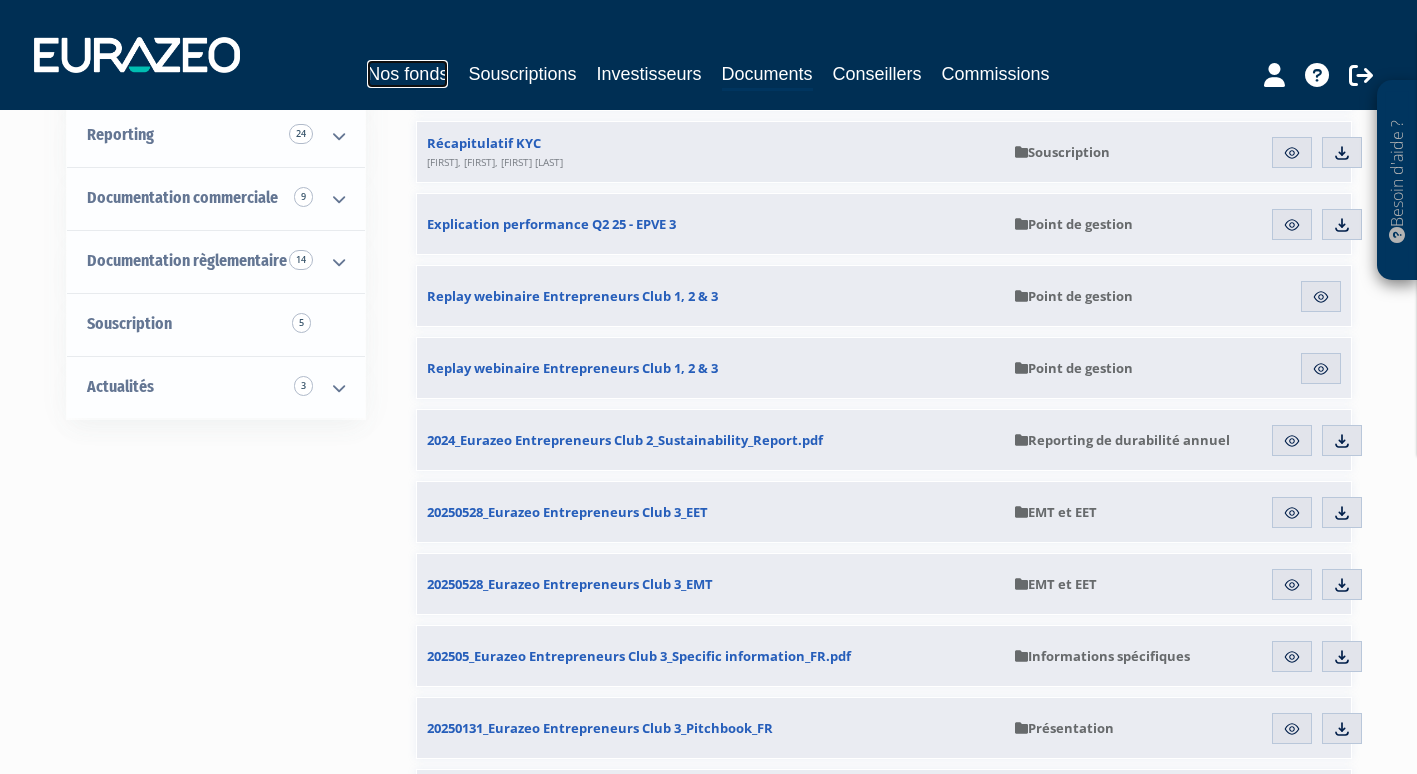 click on "Nos fonds" at bounding box center (407, 74) 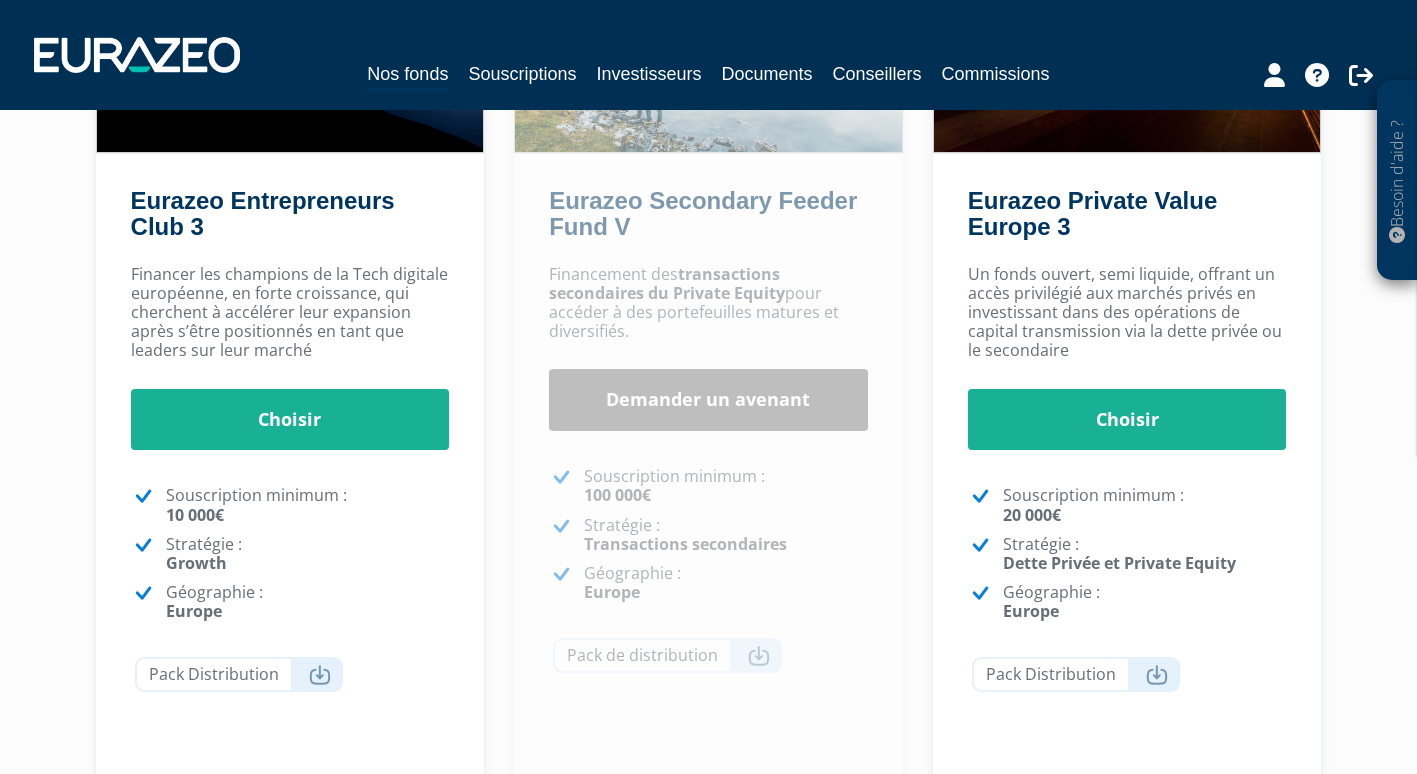 scroll, scrollTop: 339, scrollLeft: 0, axis: vertical 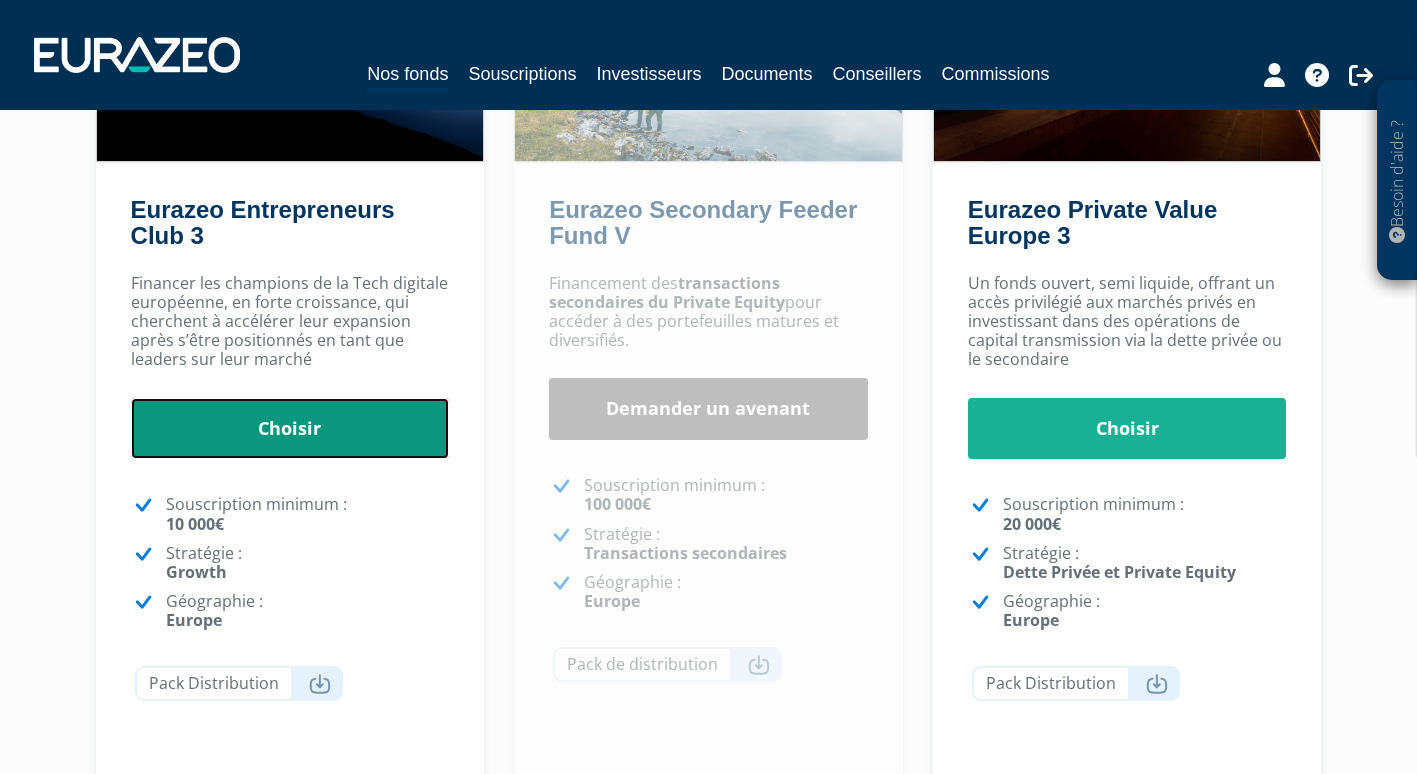 click on "Choisir" at bounding box center (290, 429) 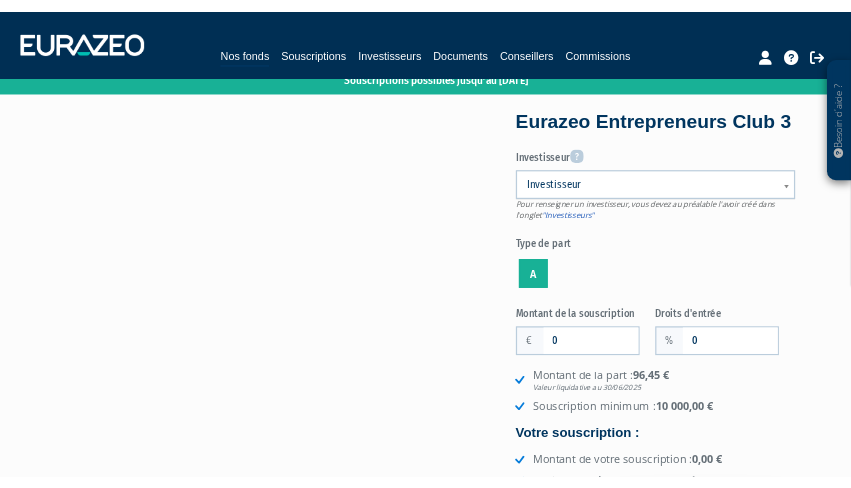 scroll, scrollTop: 23, scrollLeft: 0, axis: vertical 